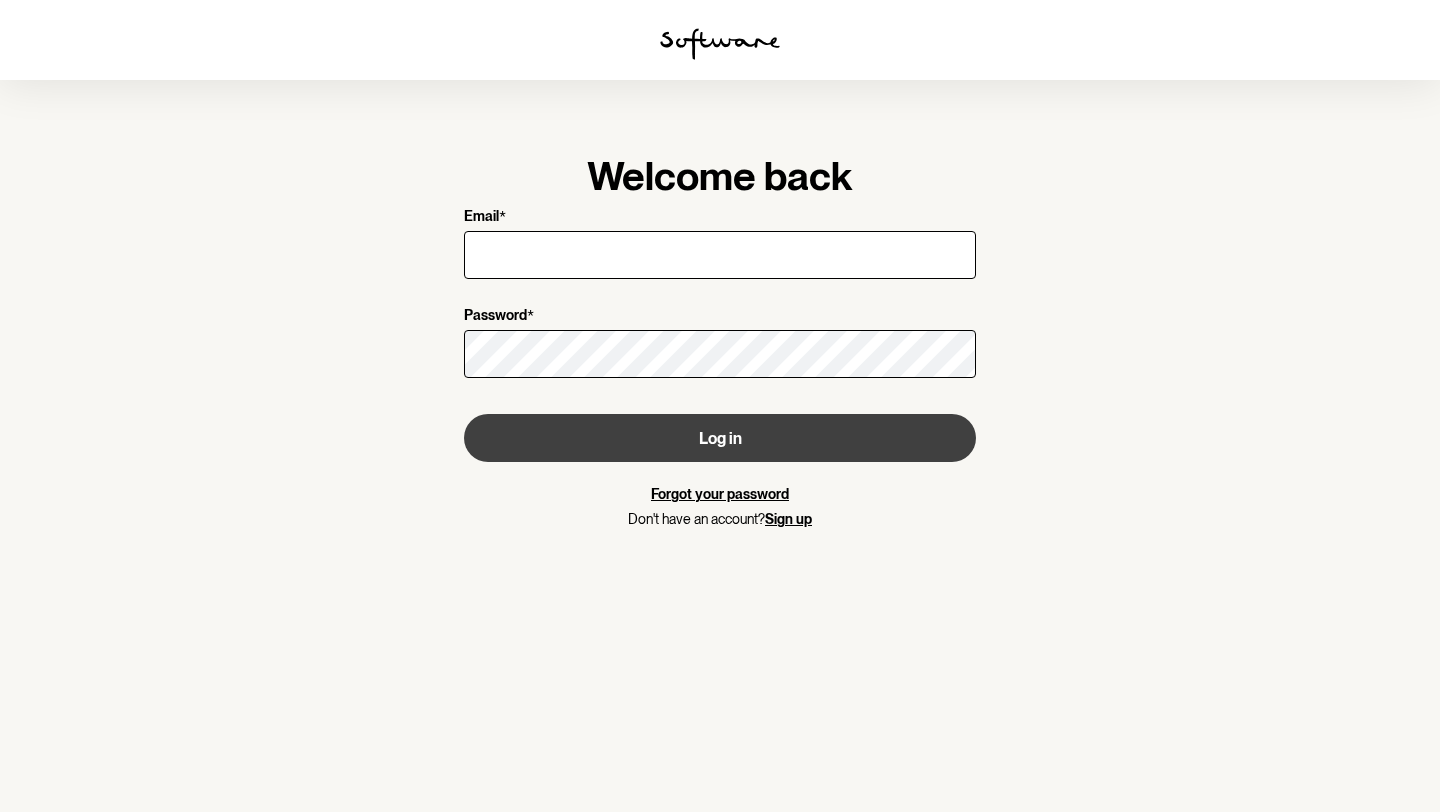 type on "[EMAIL]" 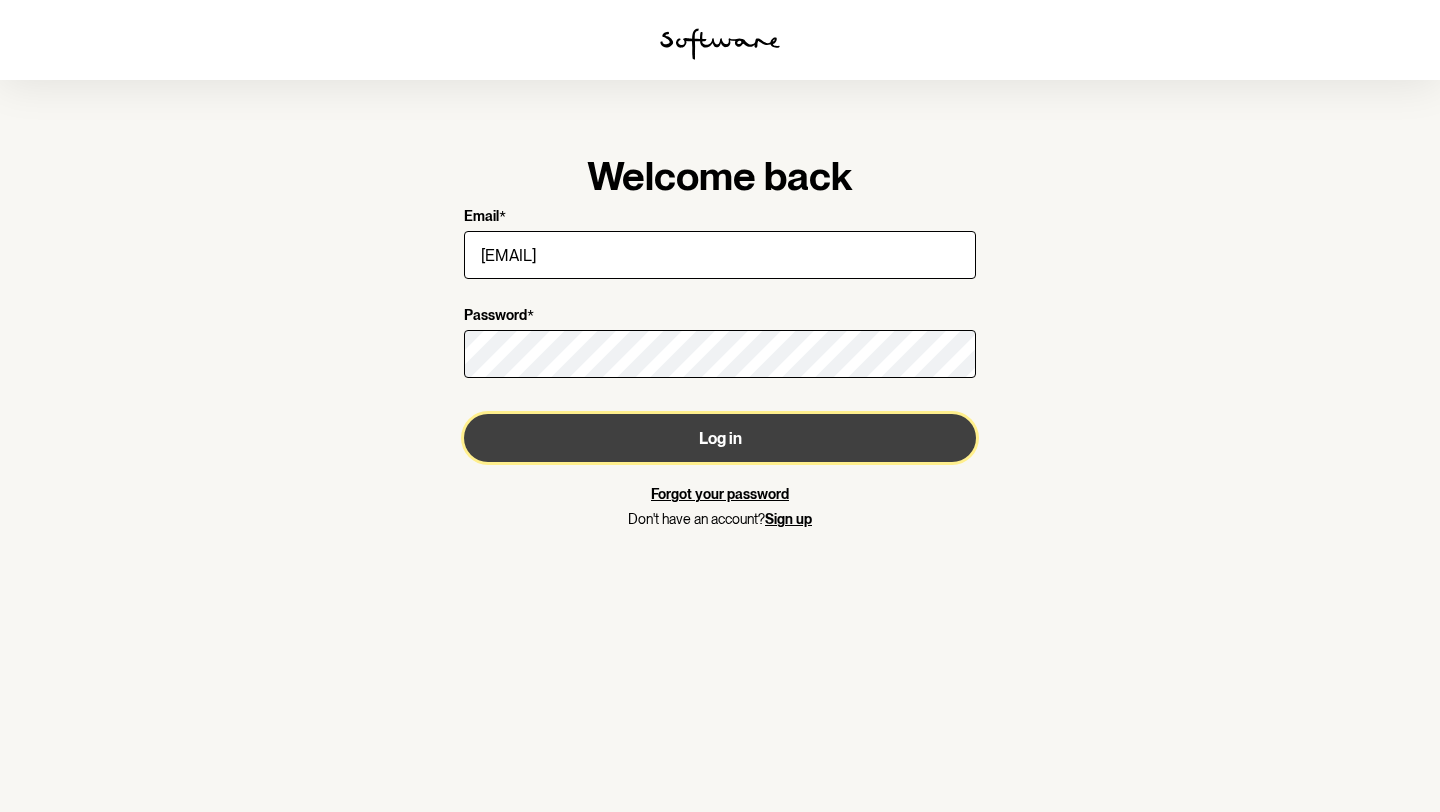 click on "Log in" at bounding box center (720, 438) 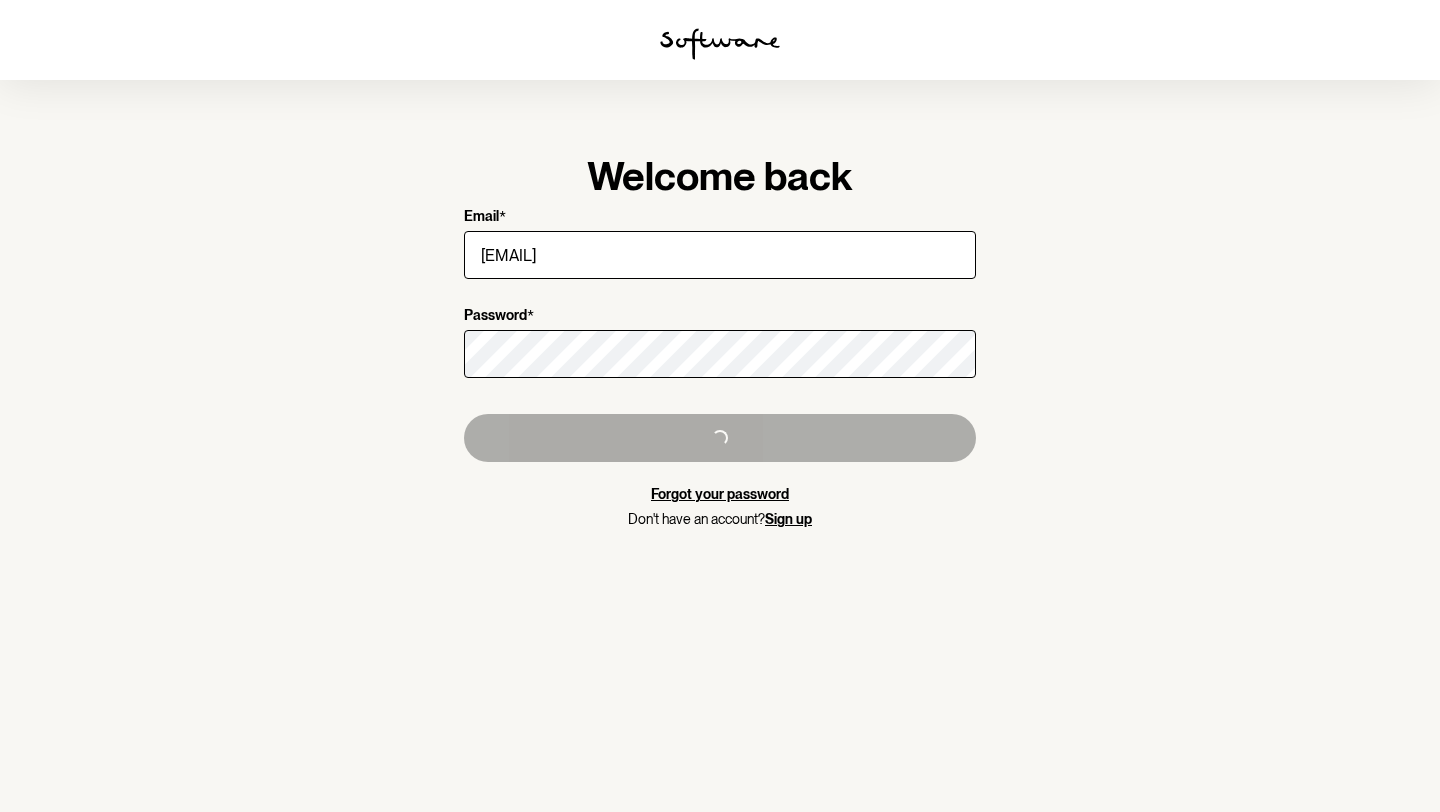 scroll, scrollTop: 0, scrollLeft: 0, axis: both 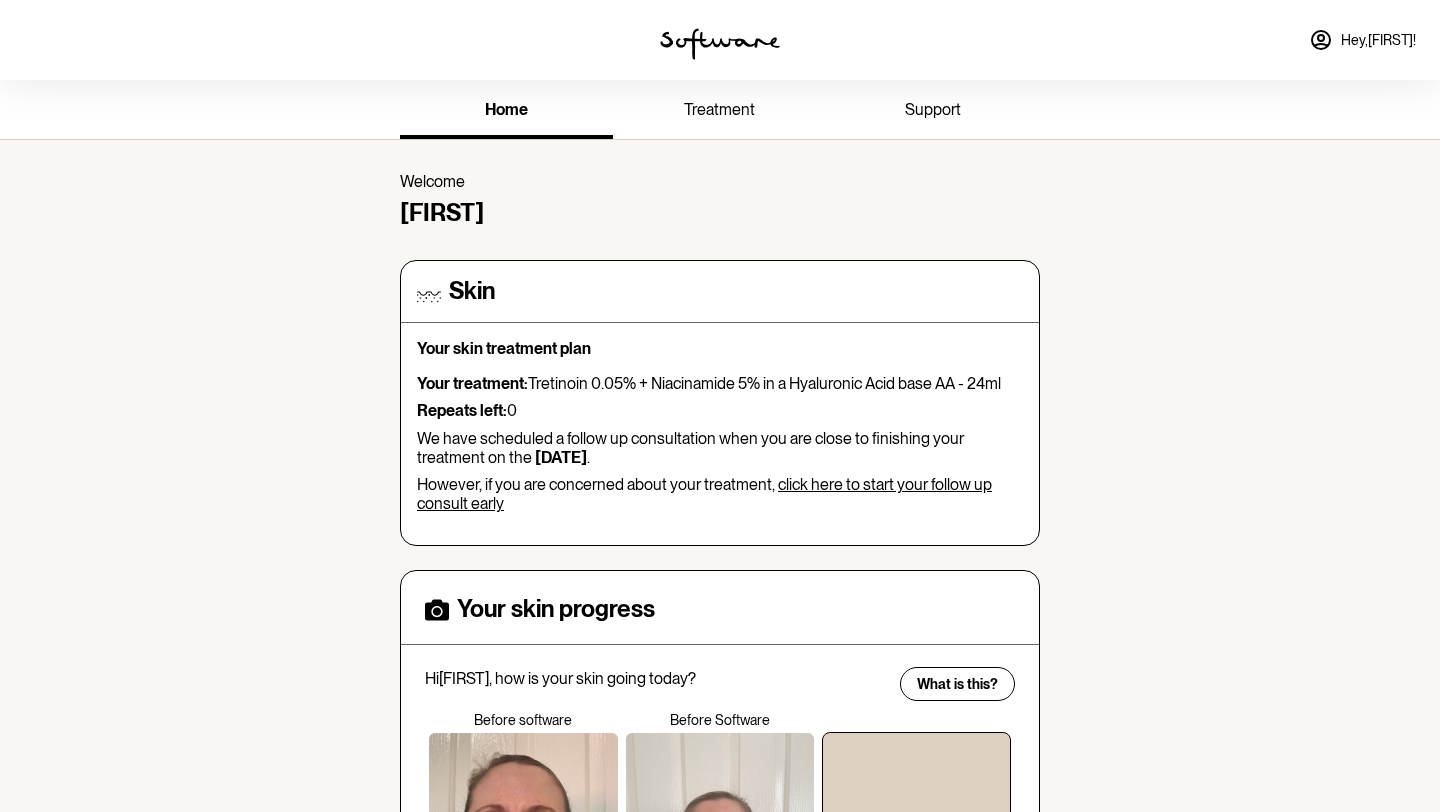 click 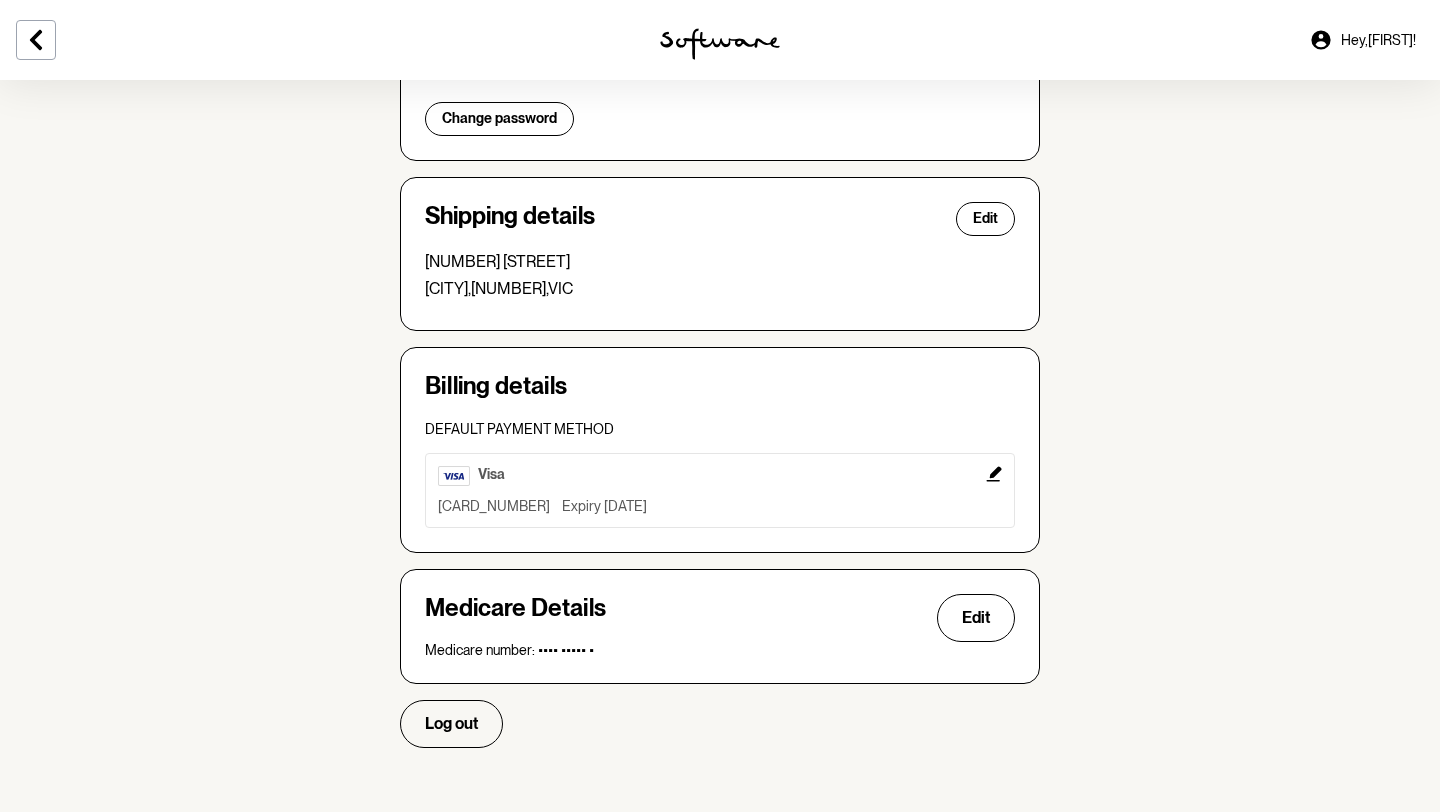scroll, scrollTop: 0, scrollLeft: 0, axis: both 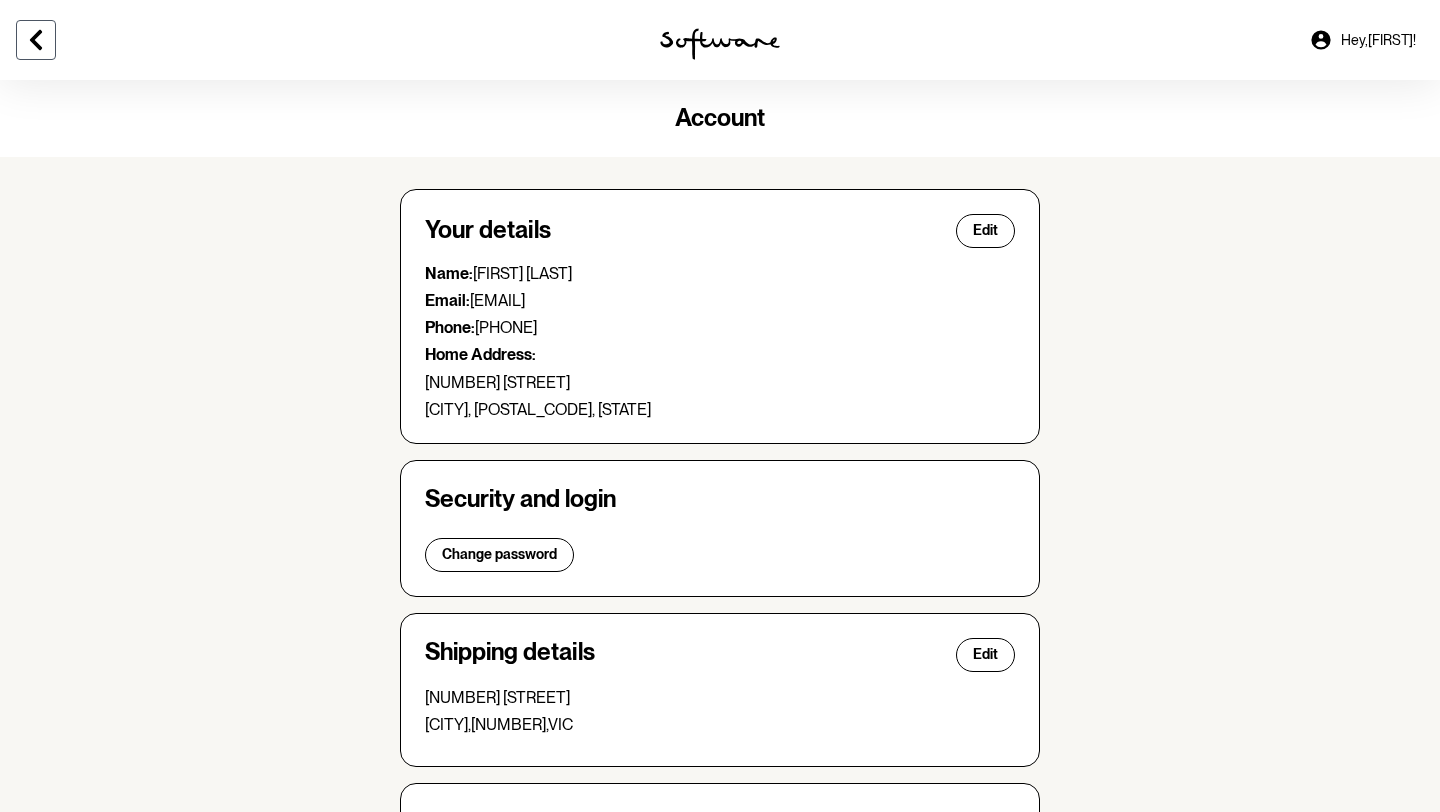 click 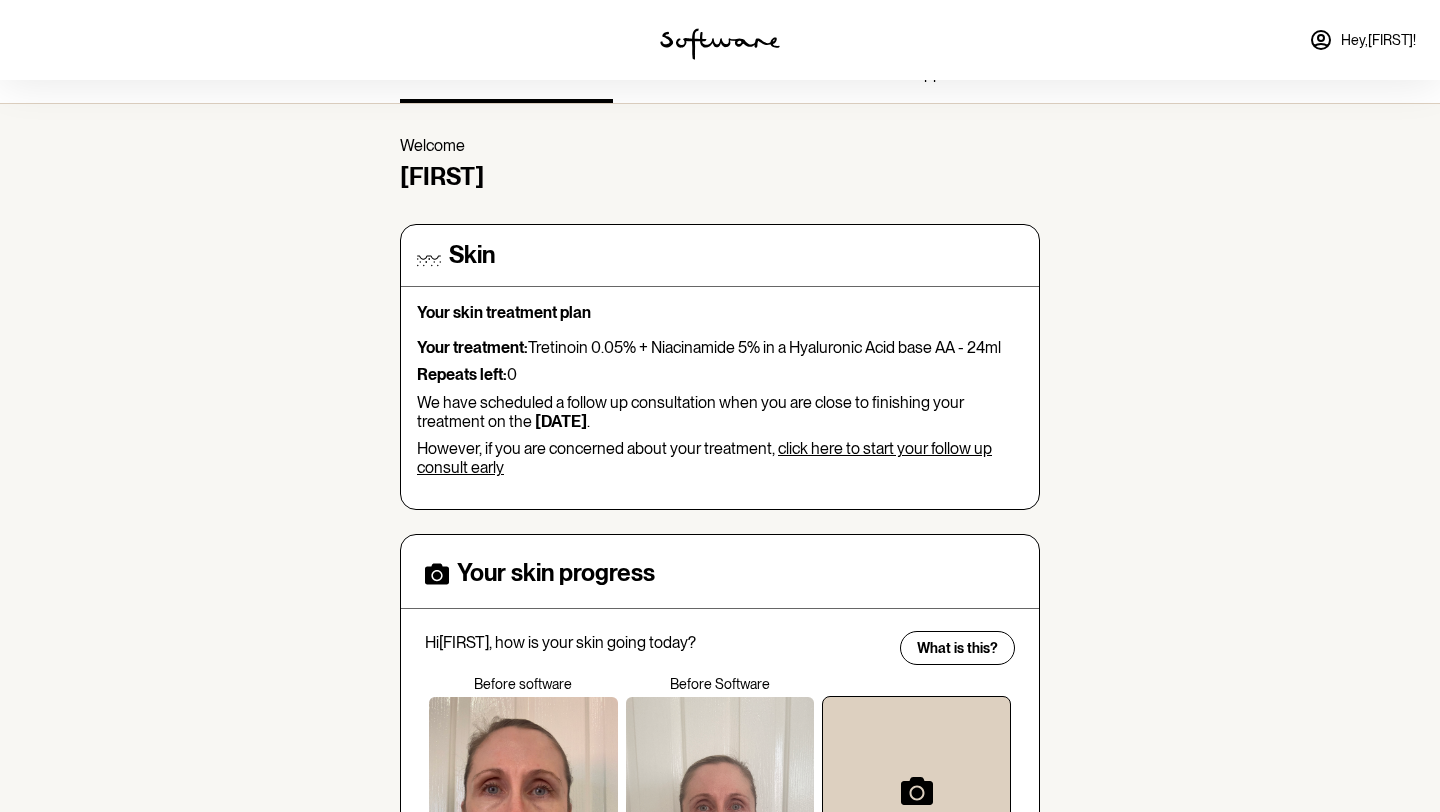 scroll, scrollTop: 0, scrollLeft: 0, axis: both 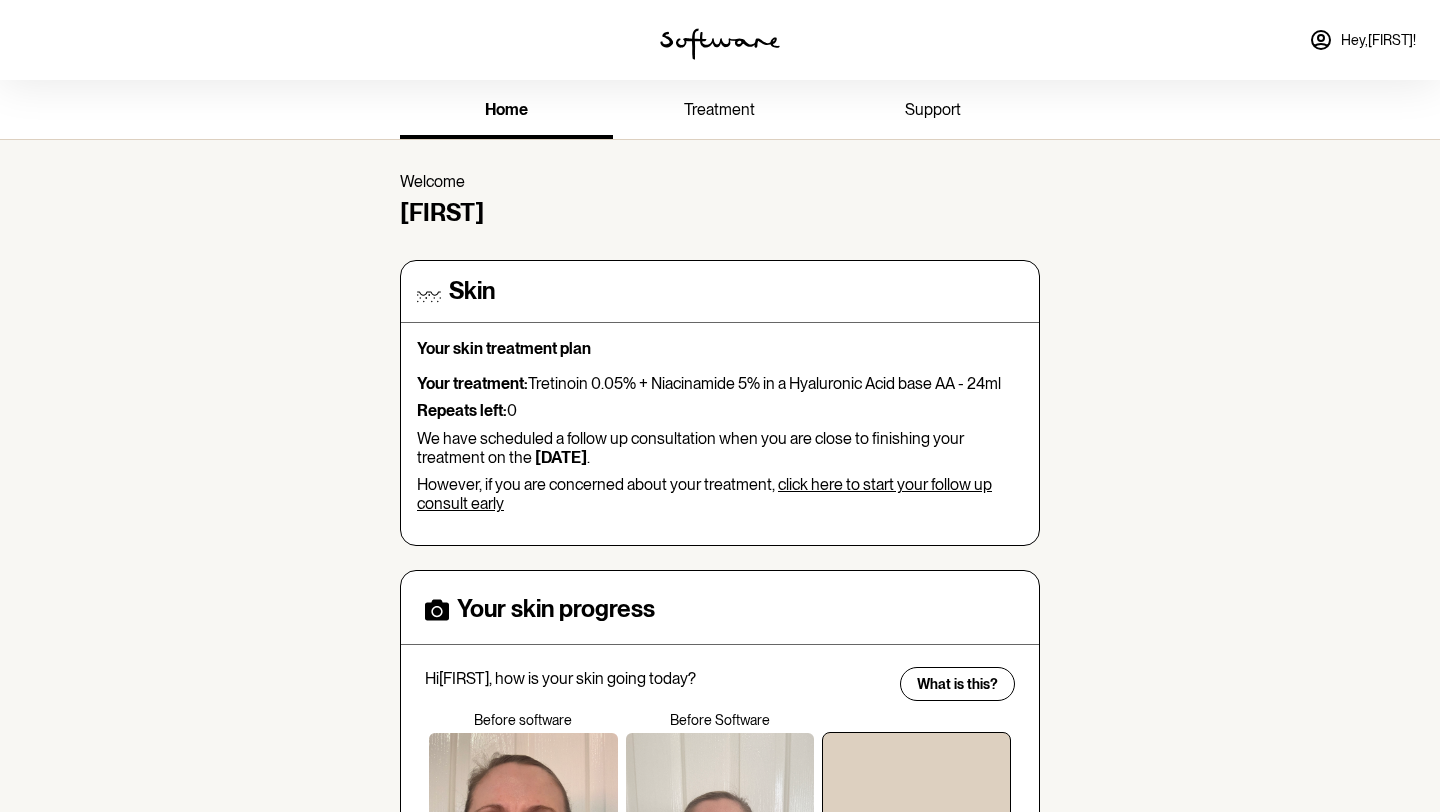 click on "treatment" at bounding box center (719, 111) 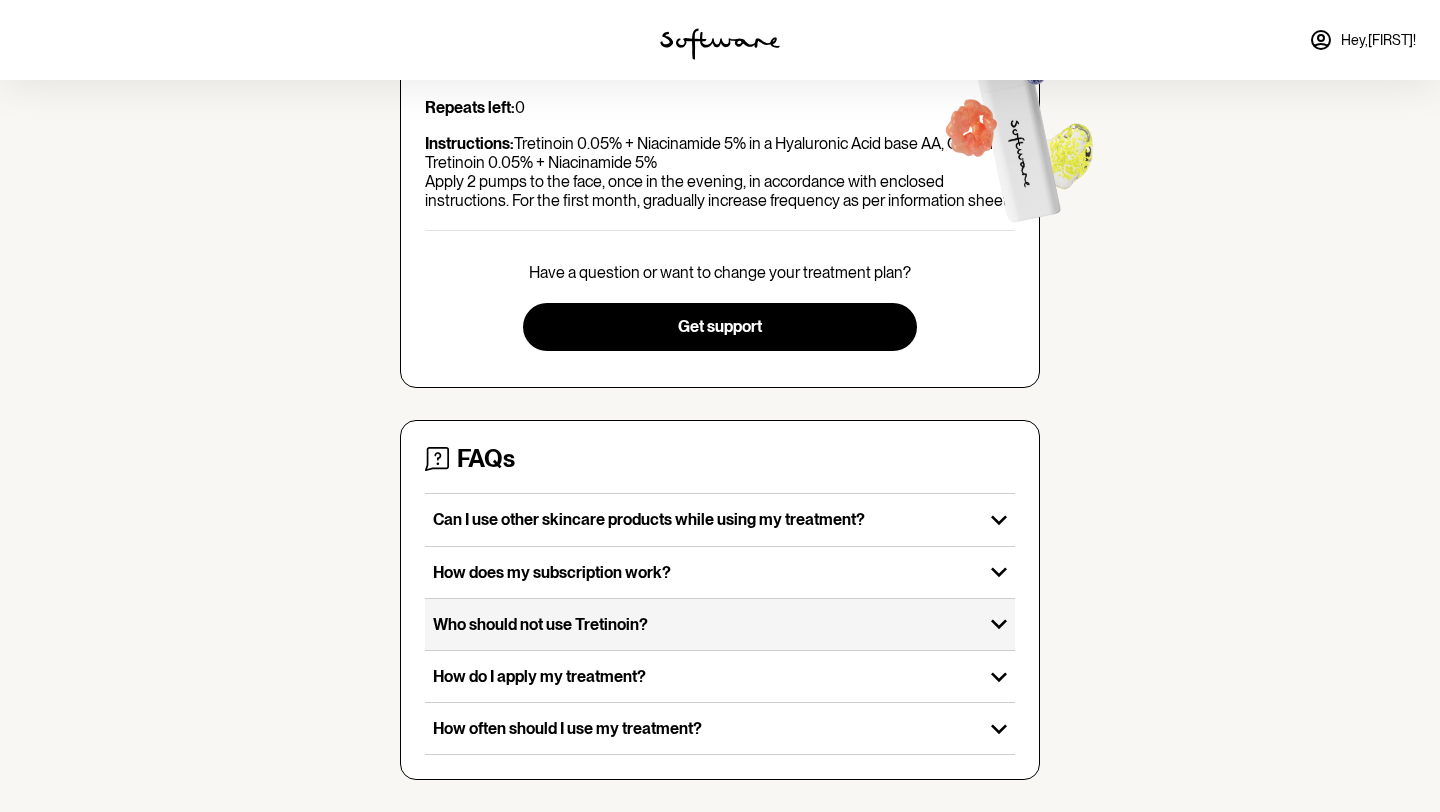 scroll, scrollTop: 0, scrollLeft: 0, axis: both 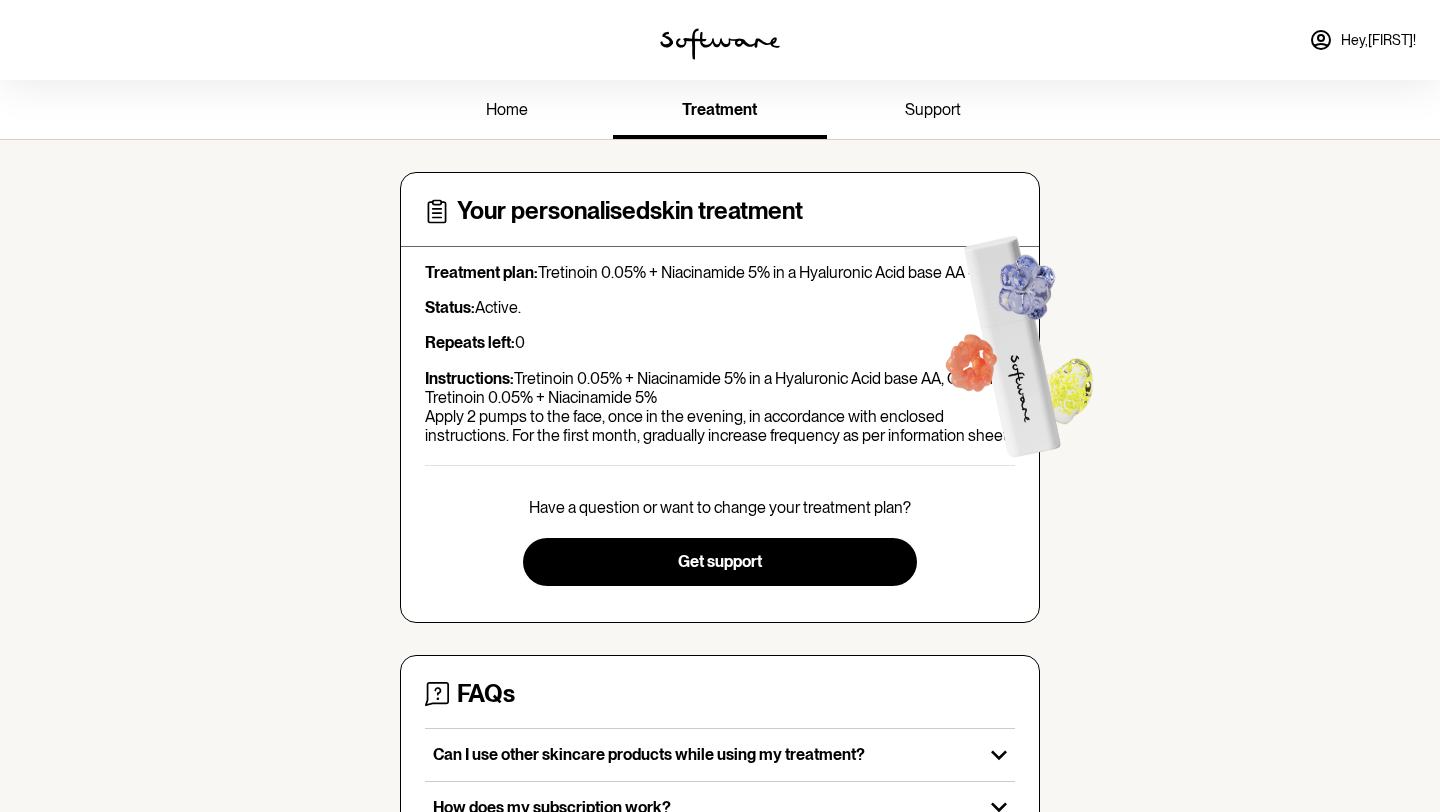 click on "home" at bounding box center (507, 109) 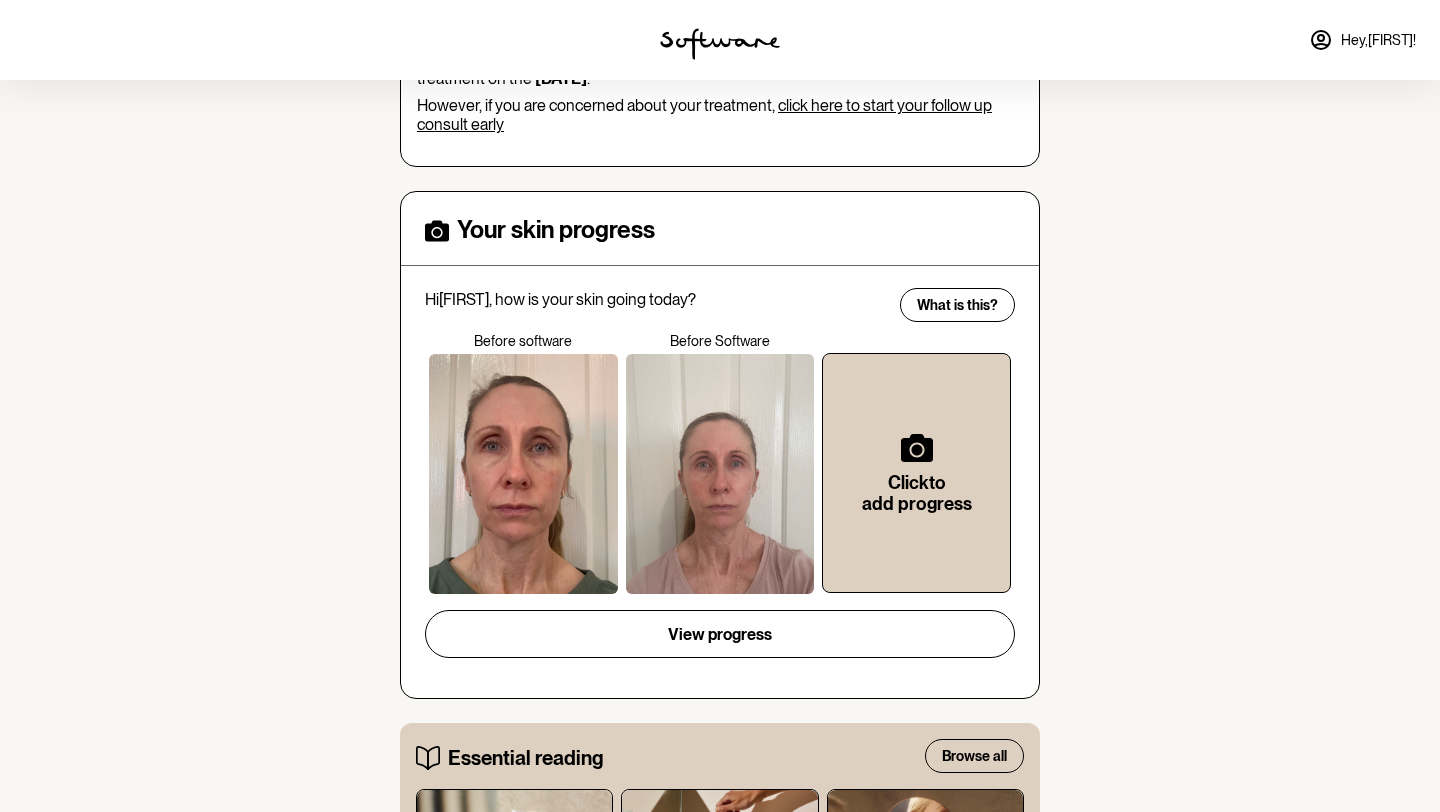 scroll, scrollTop: 0, scrollLeft: 0, axis: both 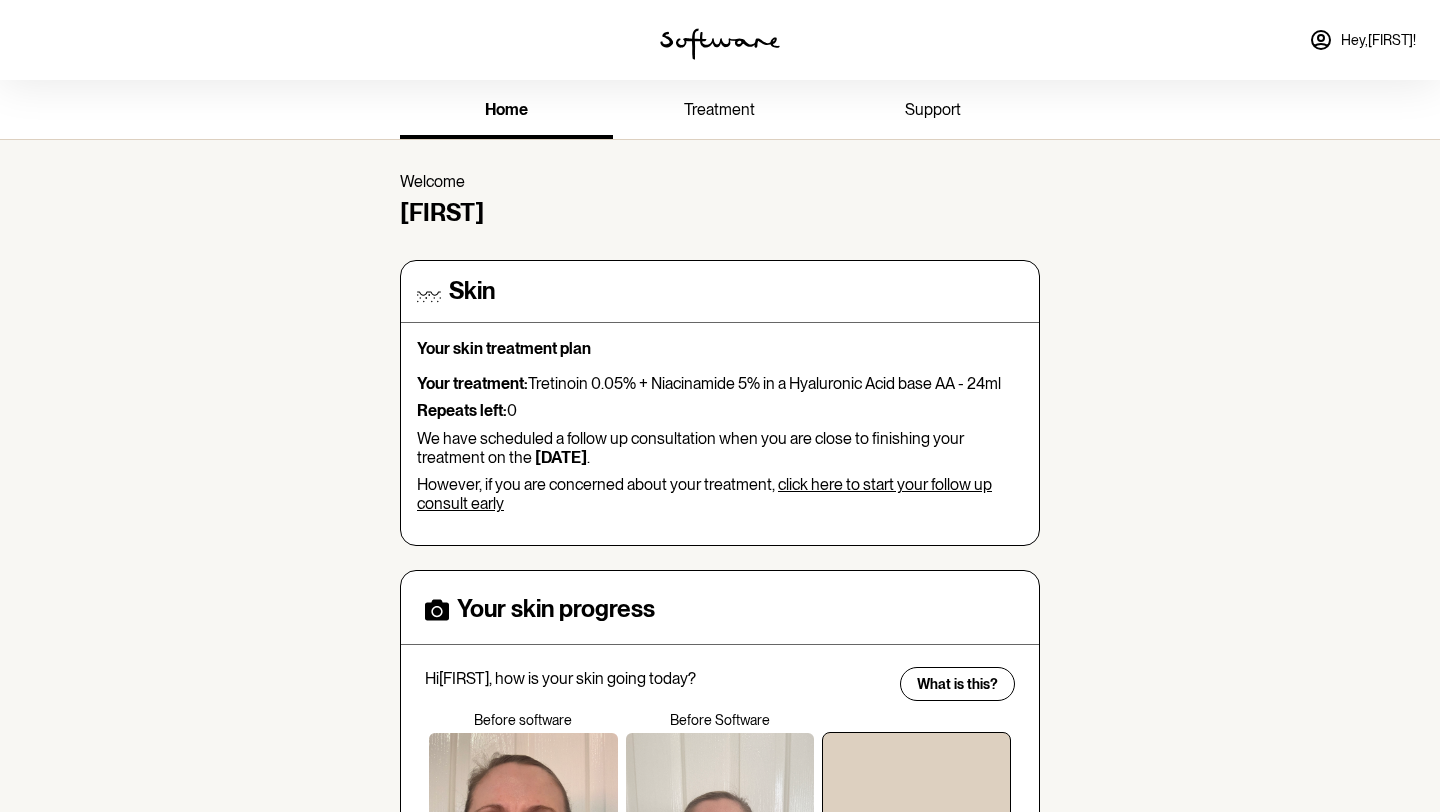 click on "treatment" at bounding box center [719, 109] 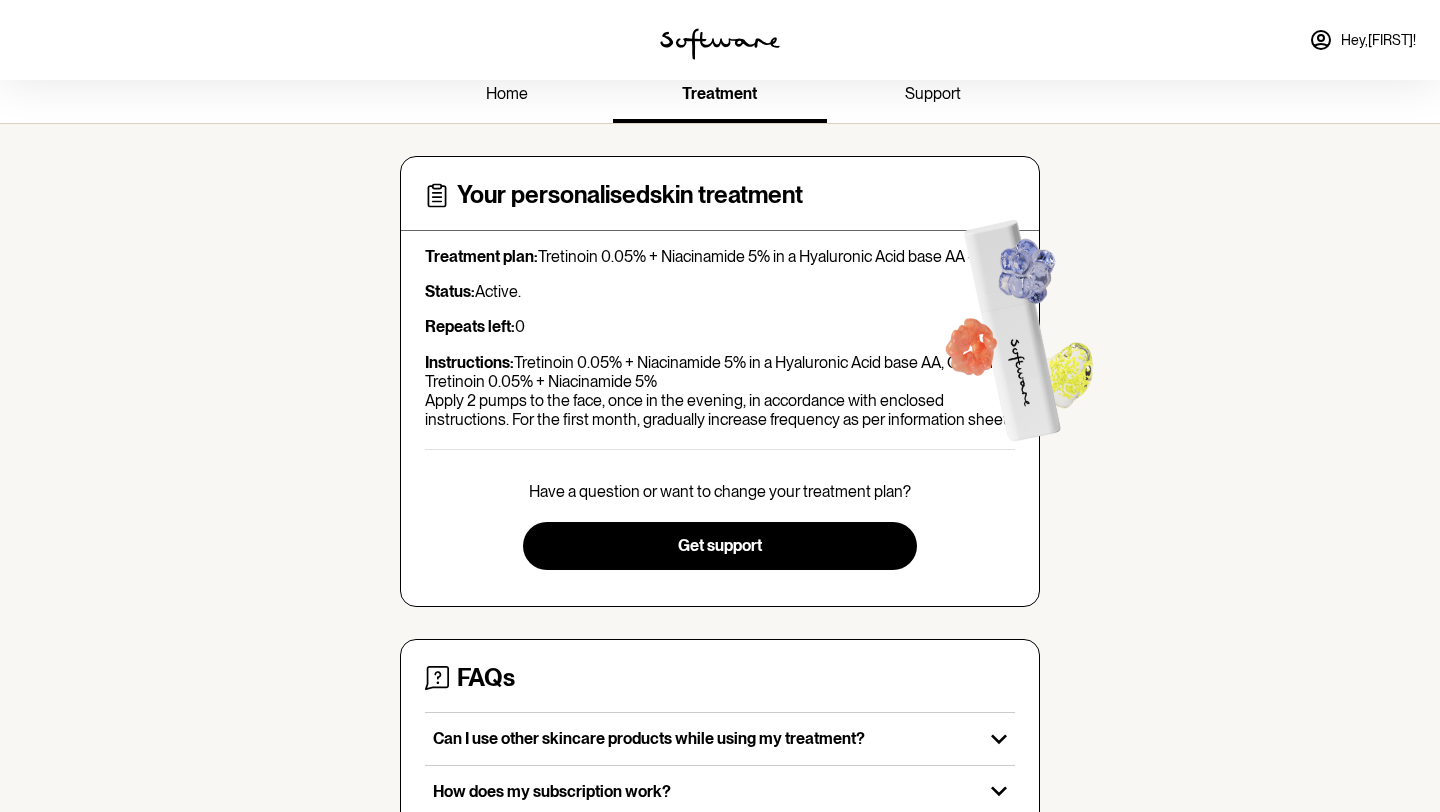 scroll, scrollTop: 0, scrollLeft: 0, axis: both 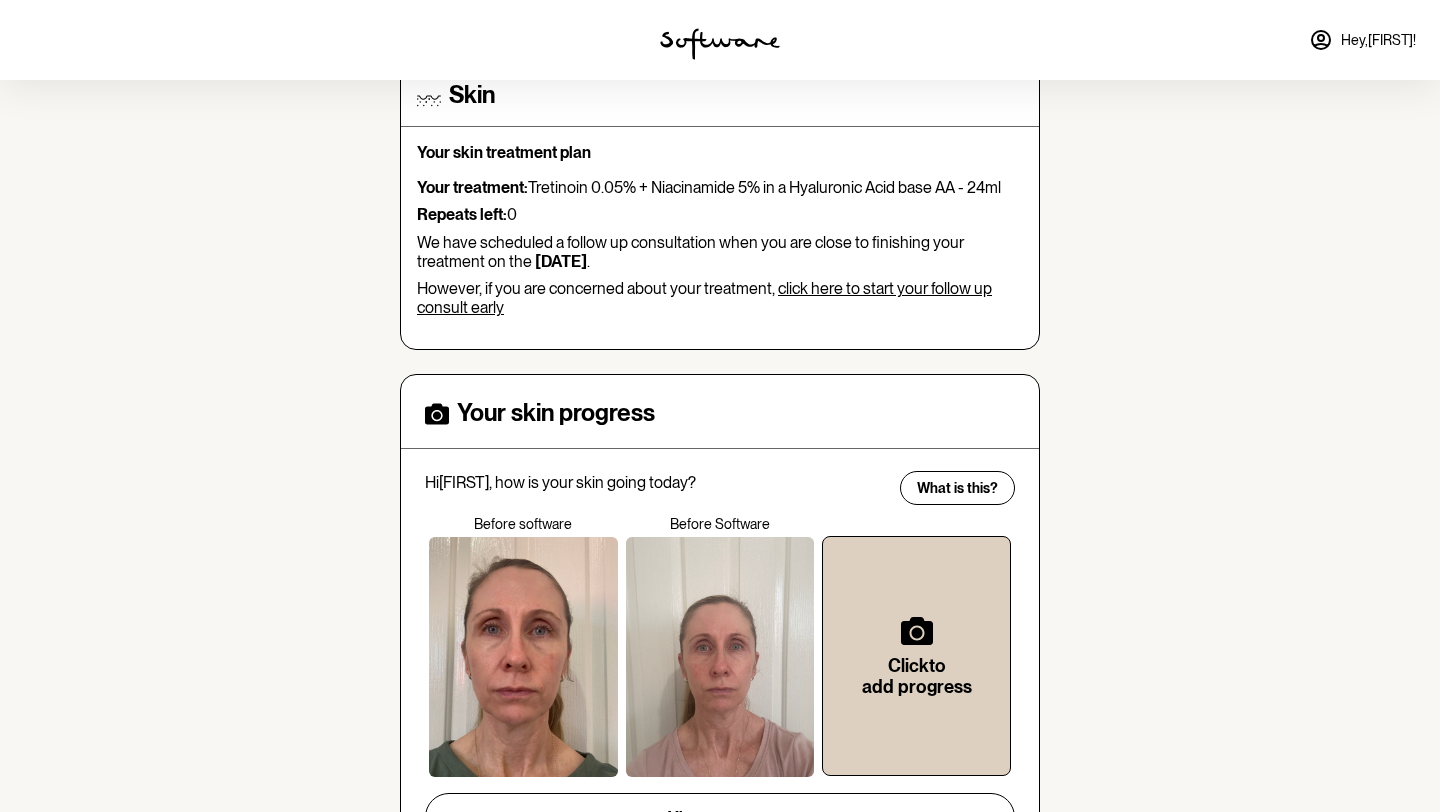 click at bounding box center [720, 657] 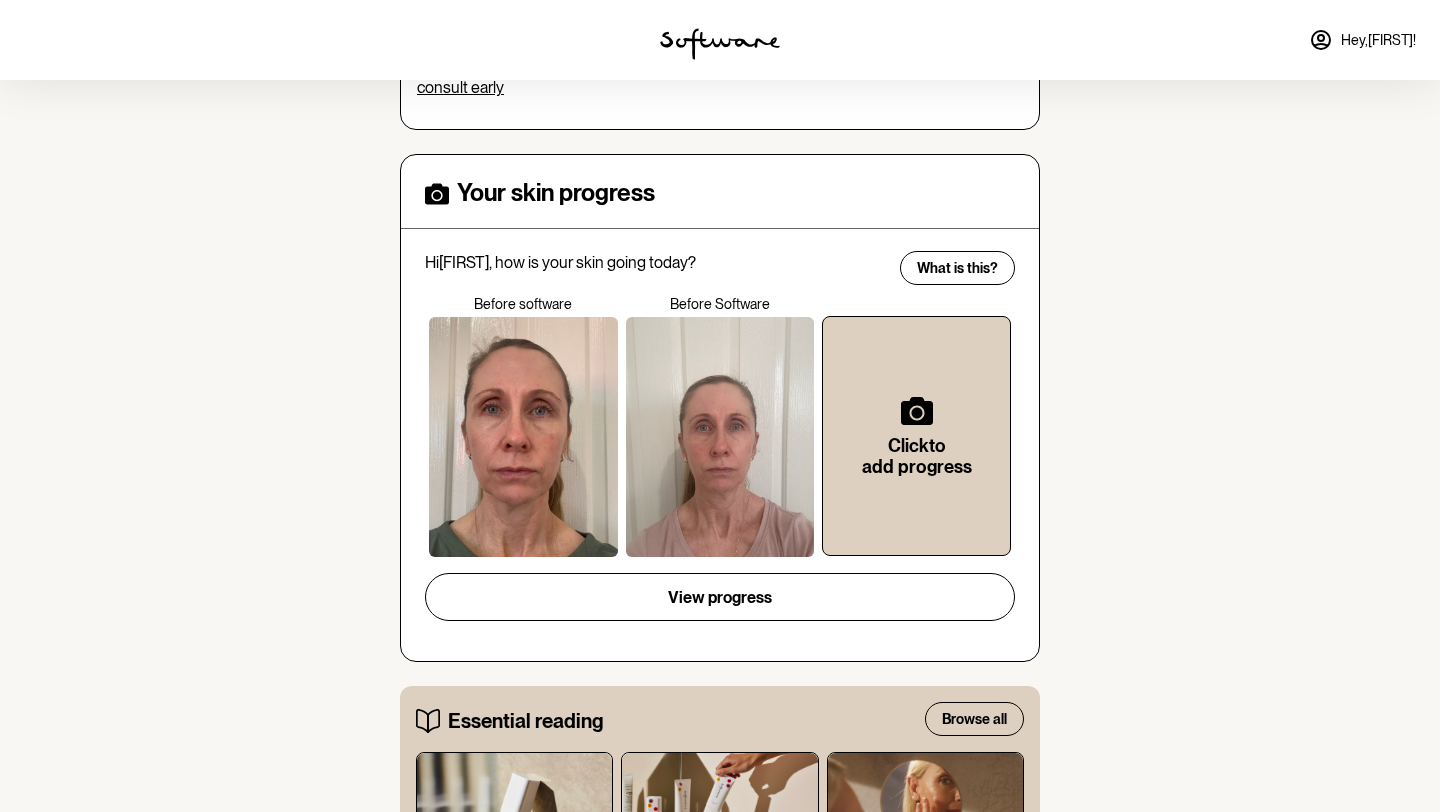 scroll, scrollTop: 449, scrollLeft: 0, axis: vertical 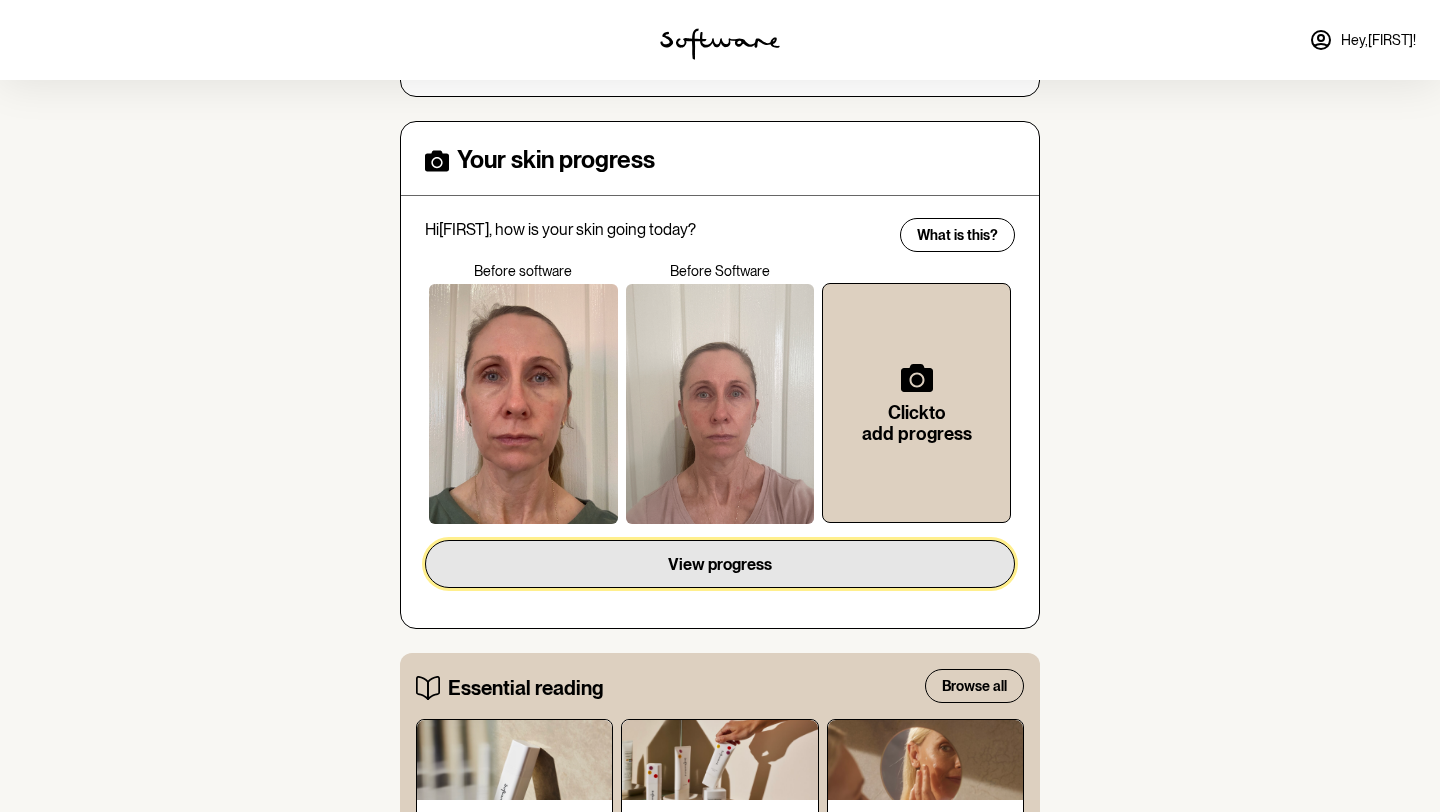 click on "View progress" at bounding box center (720, 564) 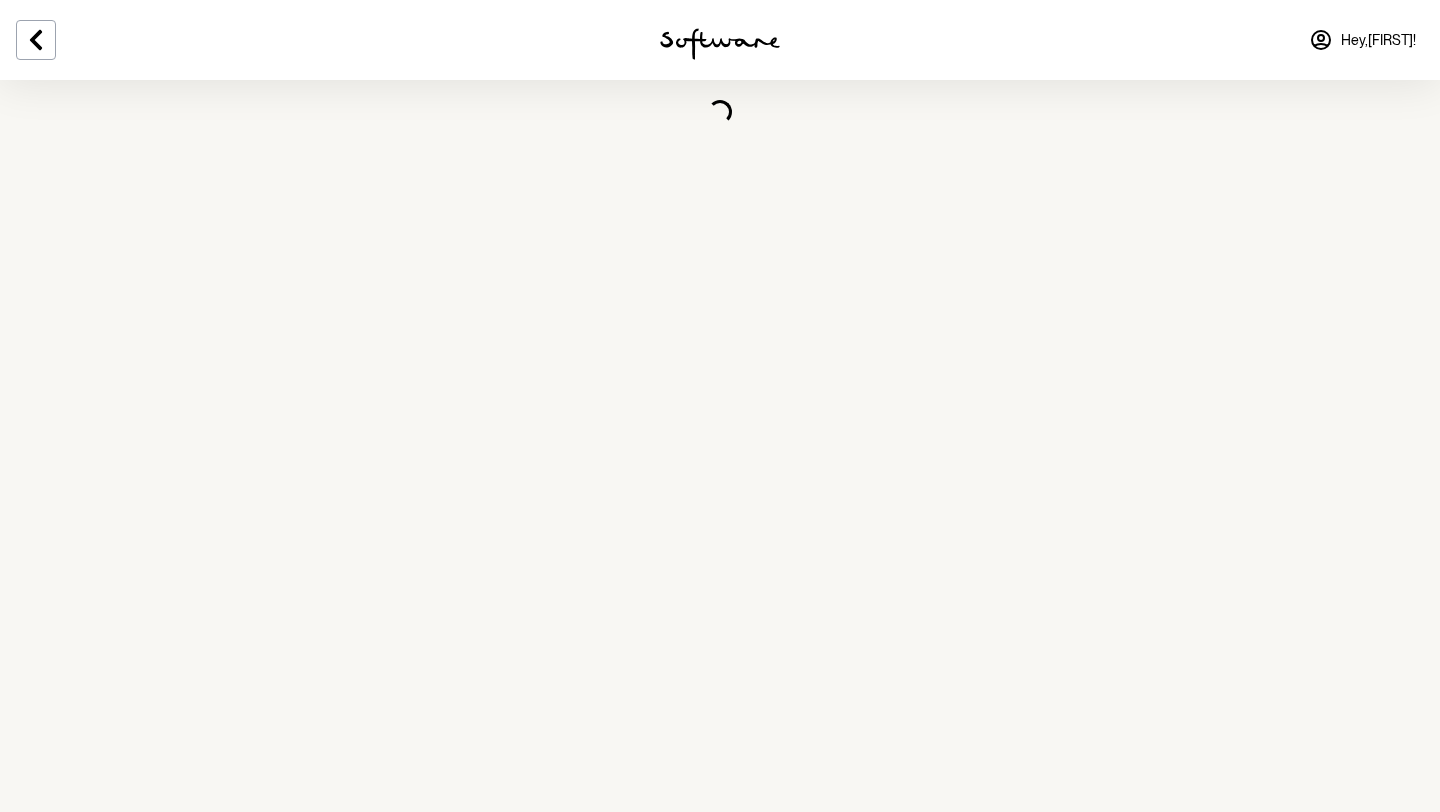 scroll, scrollTop: 0, scrollLeft: 0, axis: both 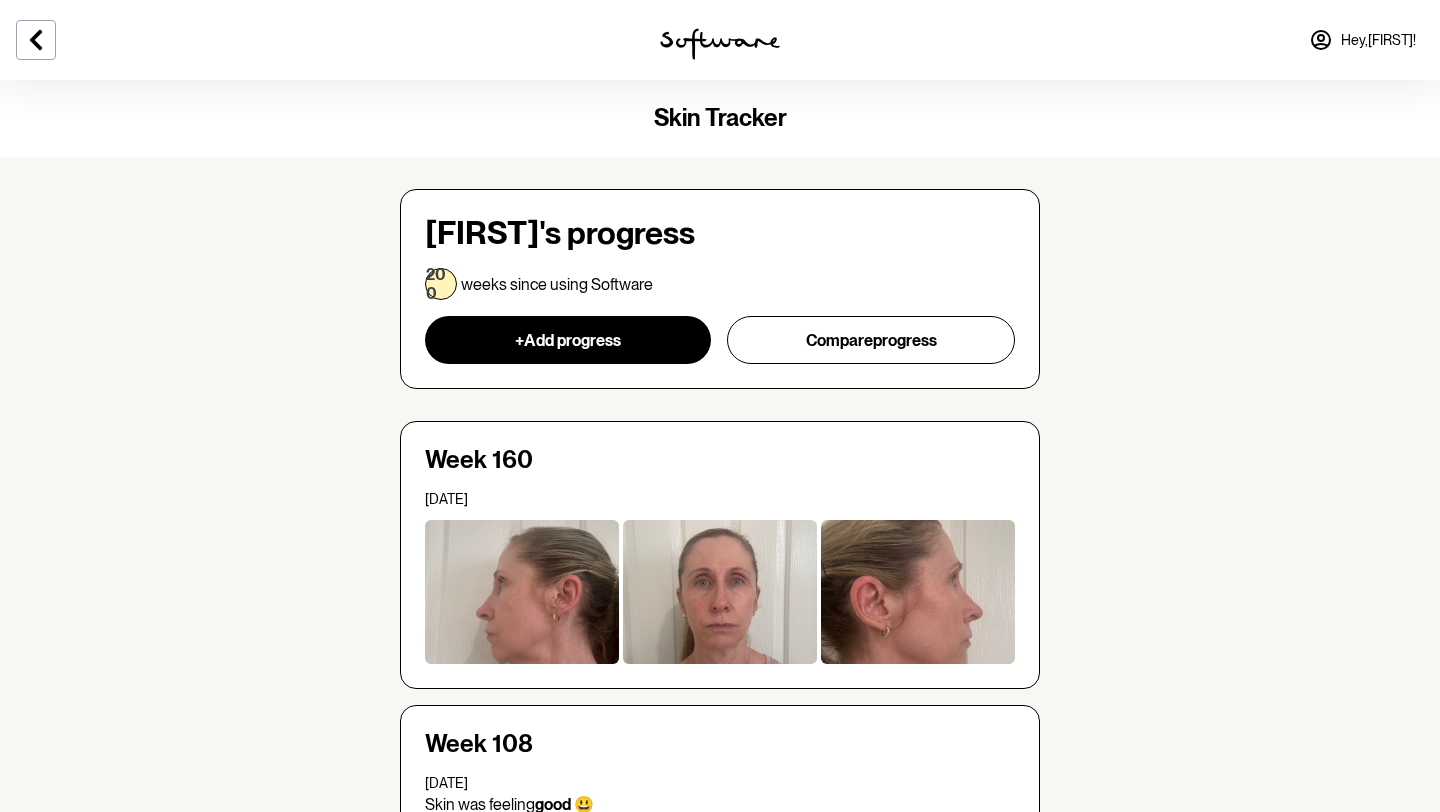 click at bounding box center [720, 592] 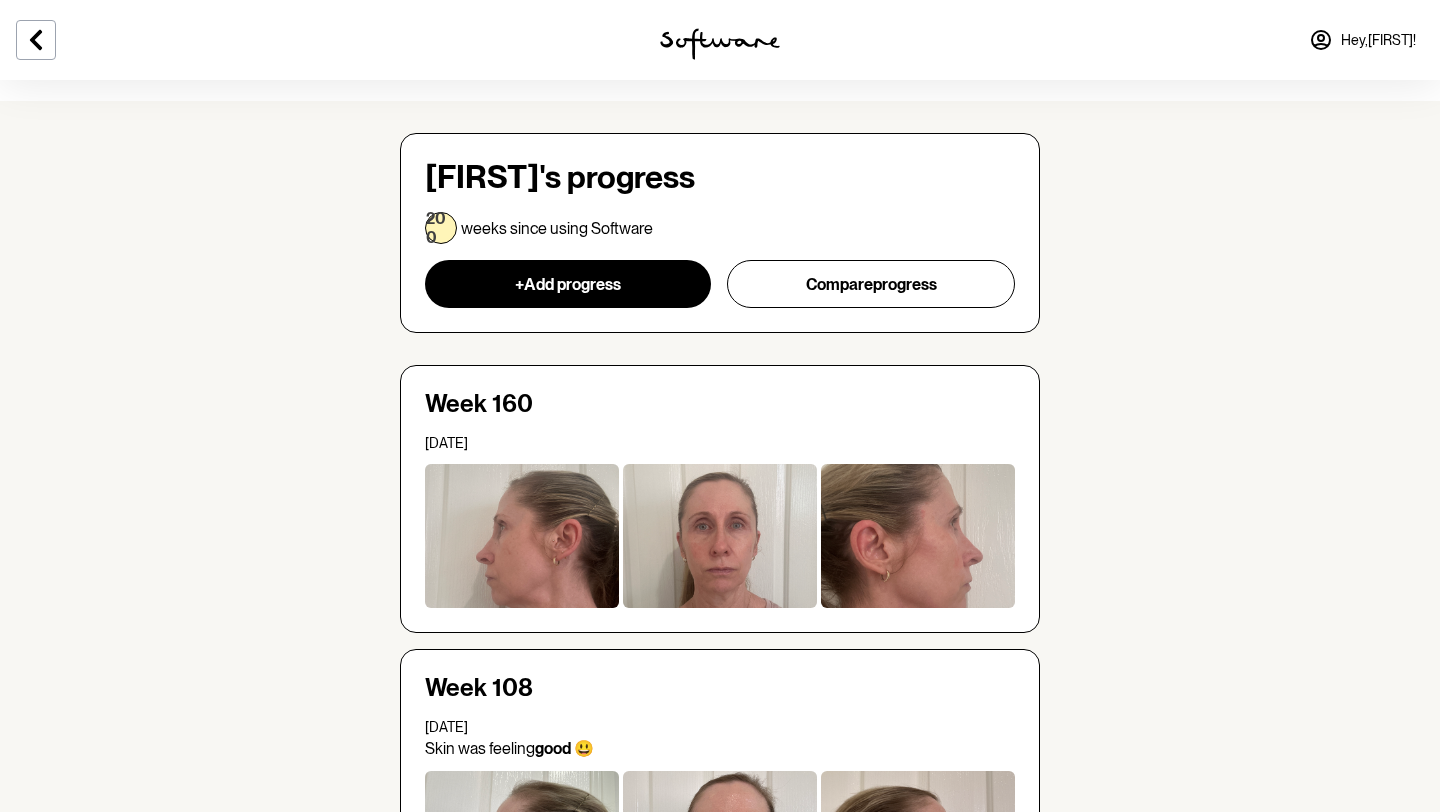 scroll, scrollTop: 0, scrollLeft: 0, axis: both 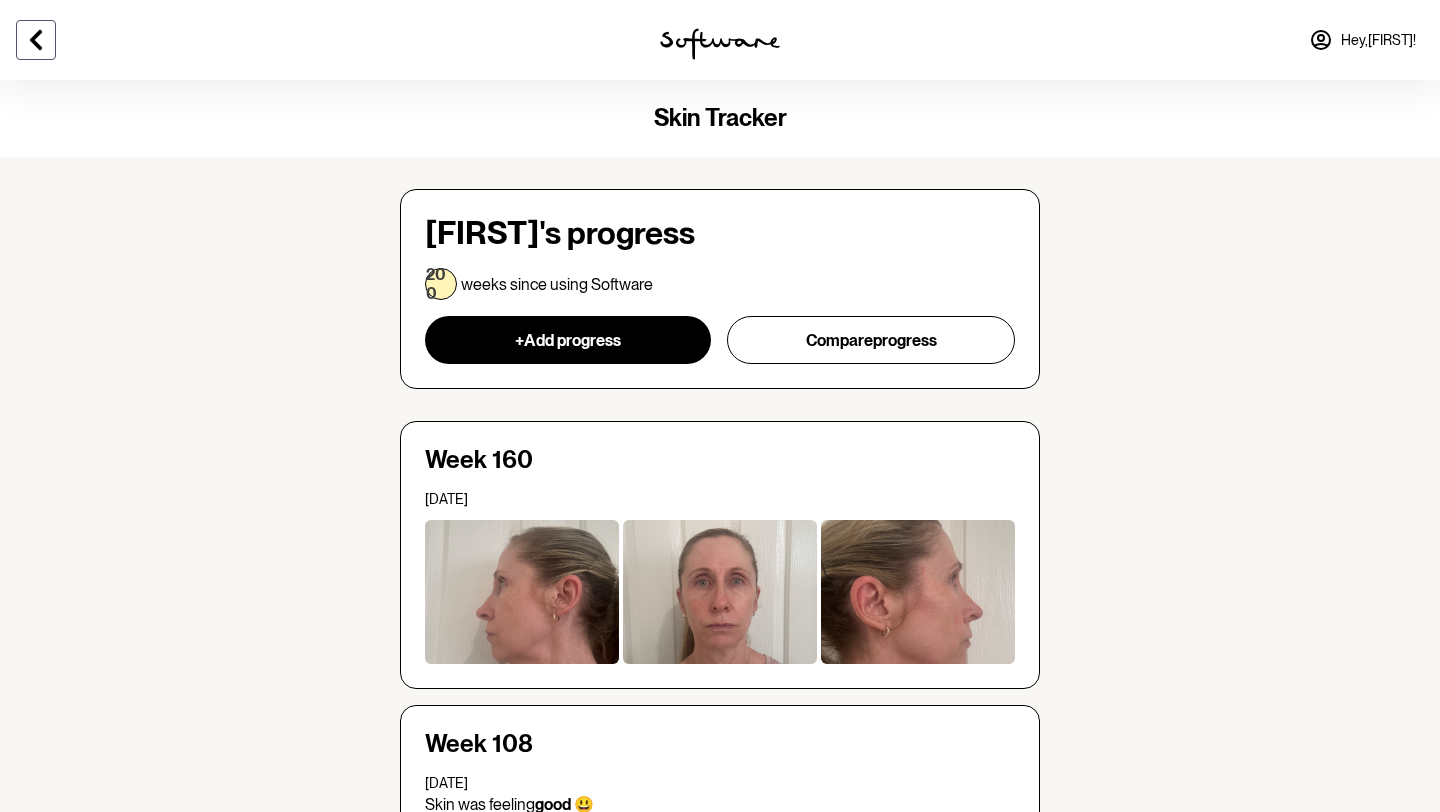 click 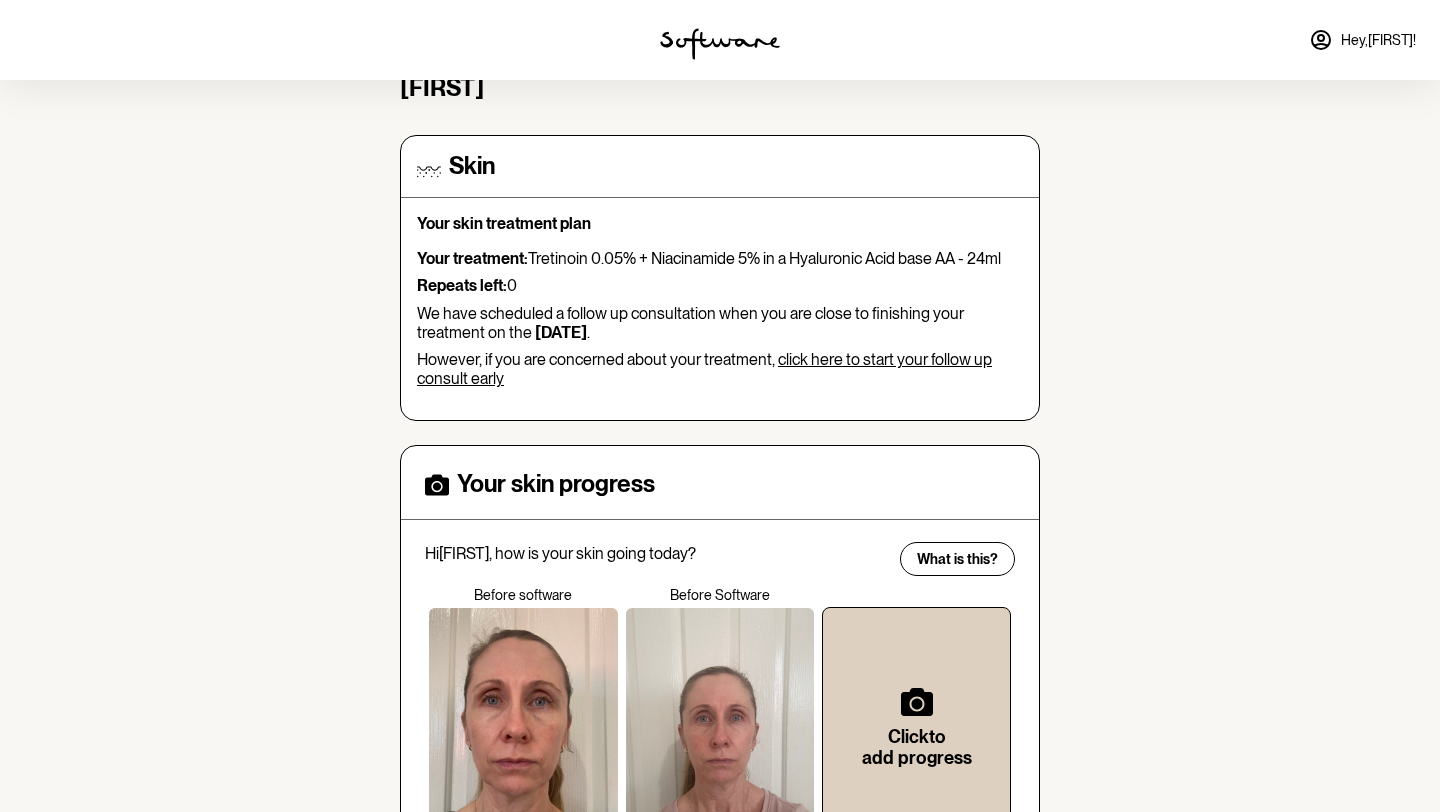 scroll, scrollTop: 0, scrollLeft: 0, axis: both 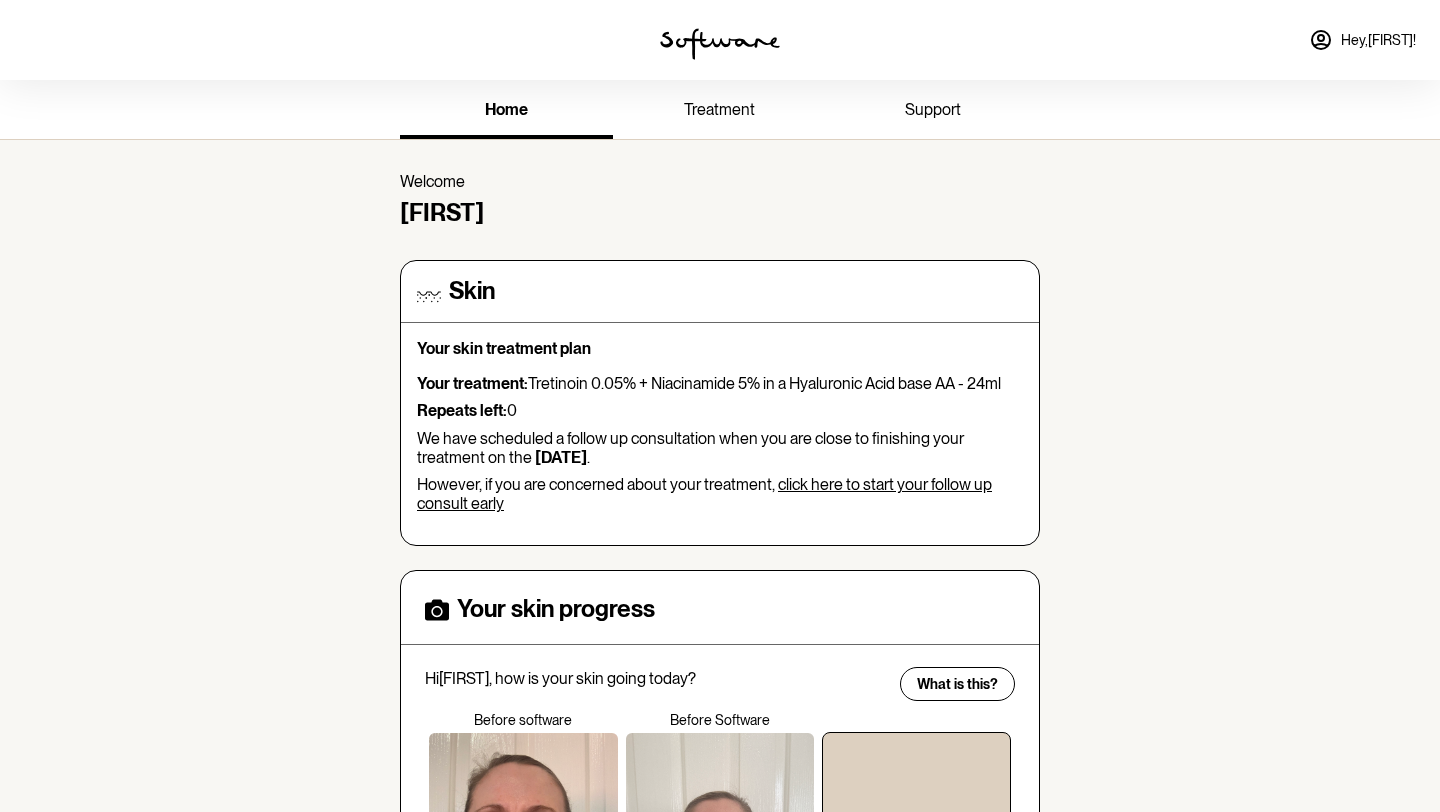 click on "treatment" at bounding box center (719, 109) 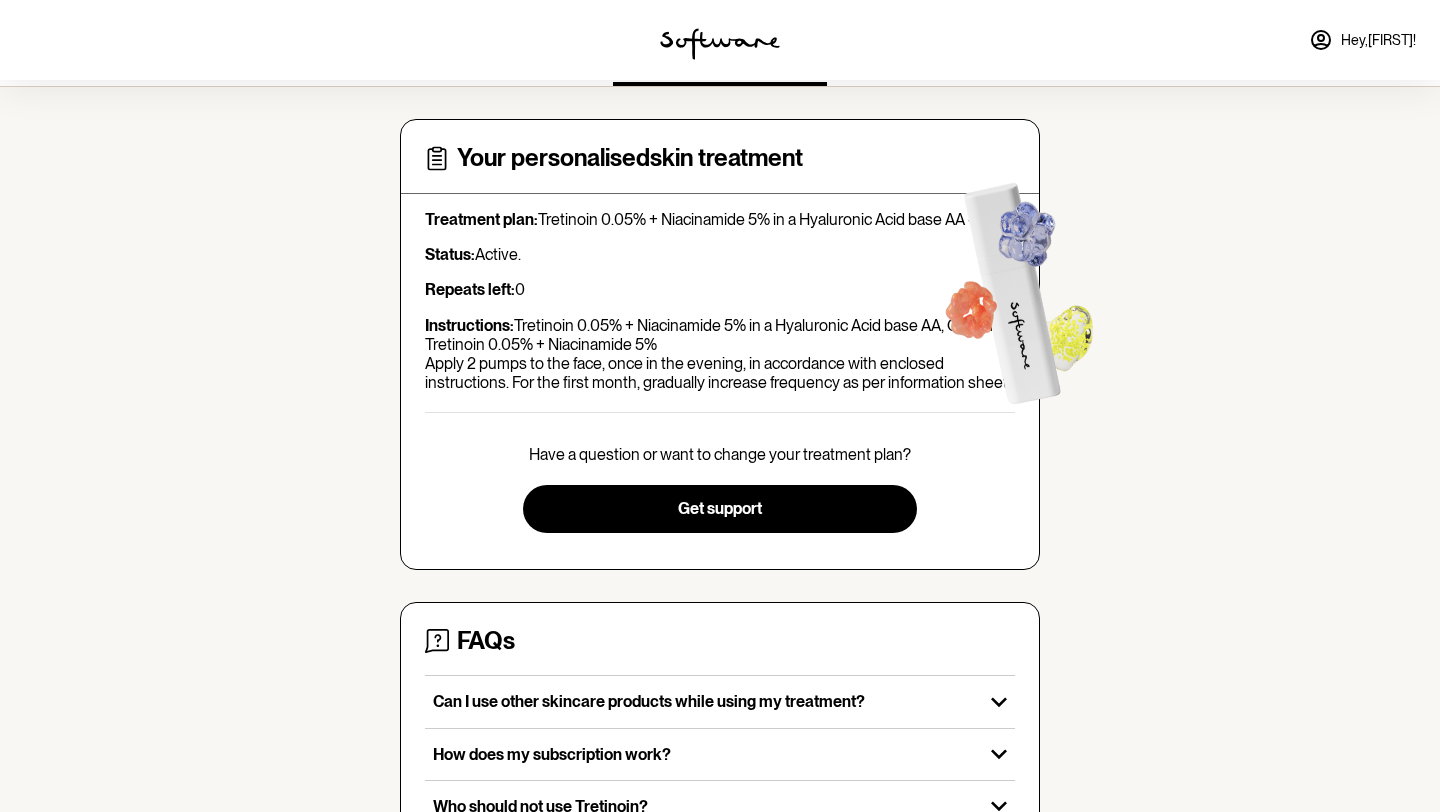 scroll, scrollTop: 44, scrollLeft: 0, axis: vertical 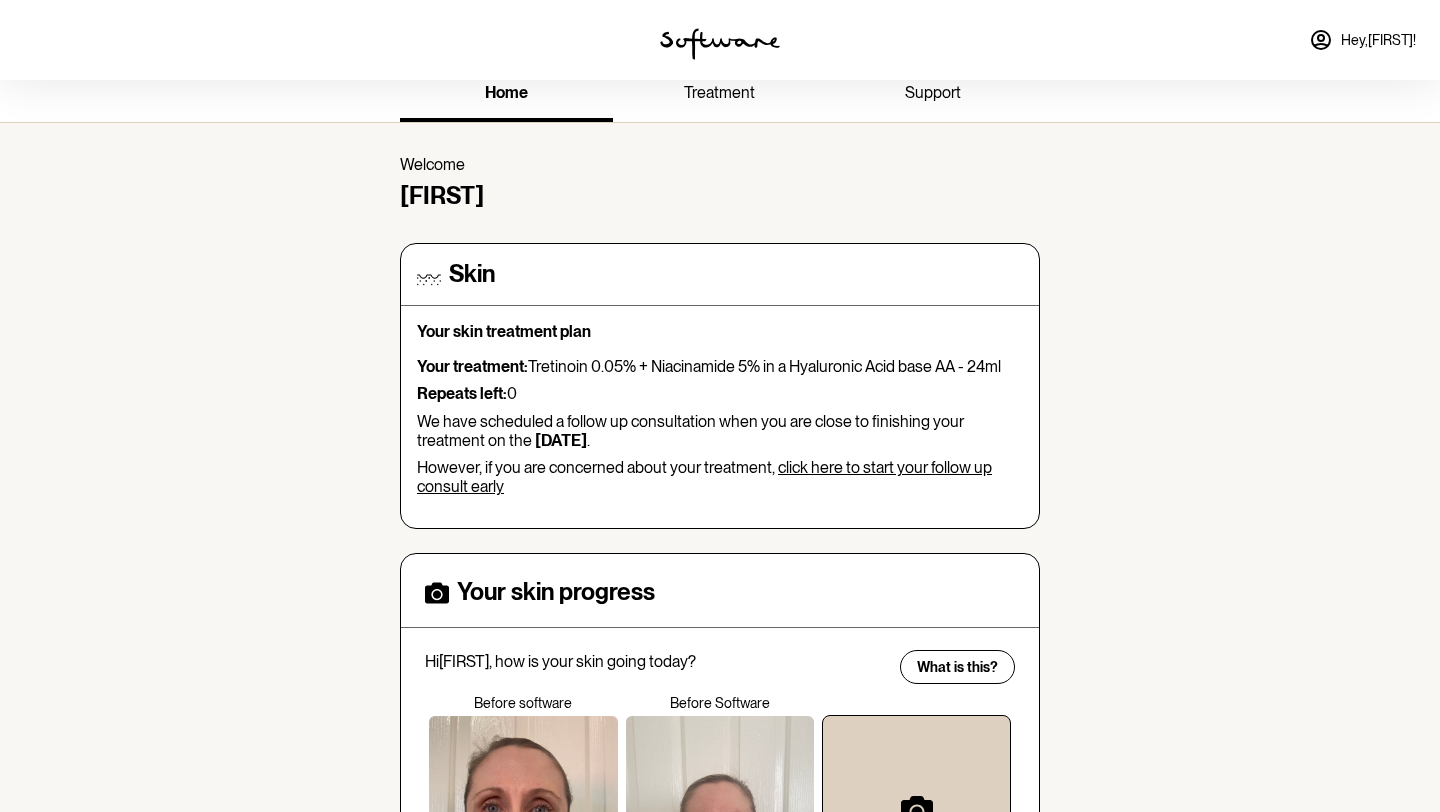 click on "click here to start your follow up consult early" at bounding box center [704, 477] 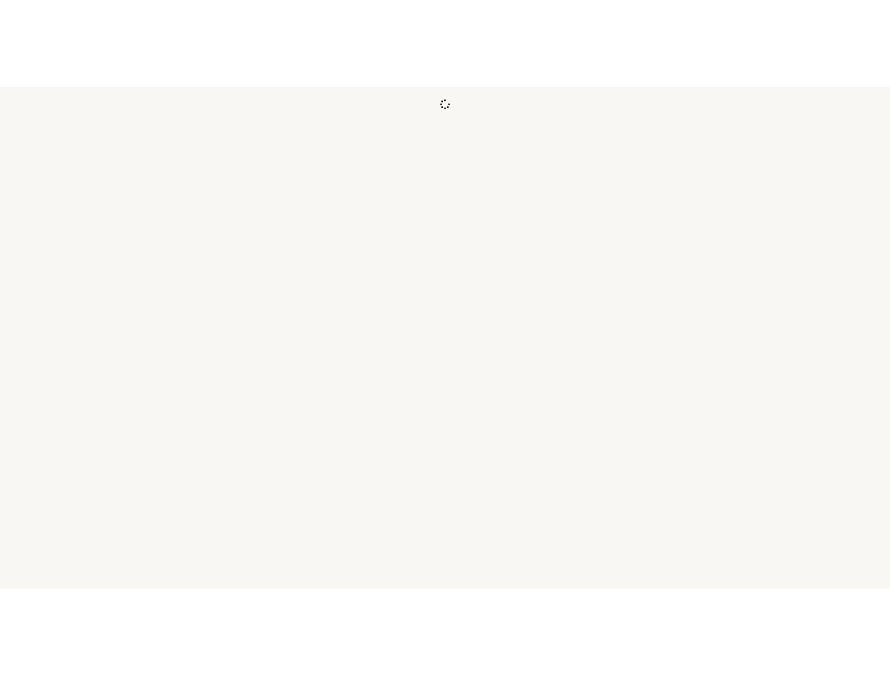 scroll, scrollTop: 0, scrollLeft: 0, axis: both 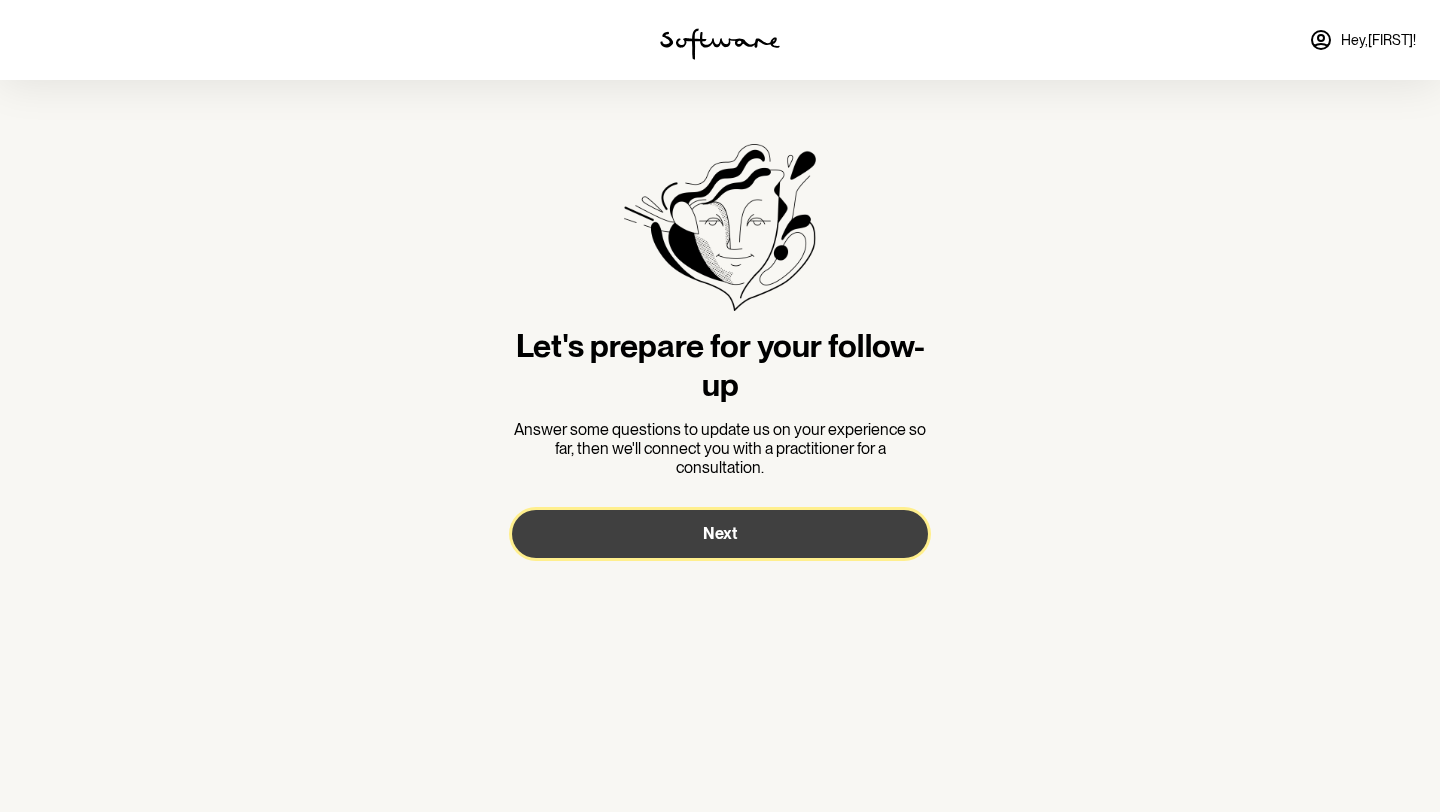 click on "Next" at bounding box center (720, 534) 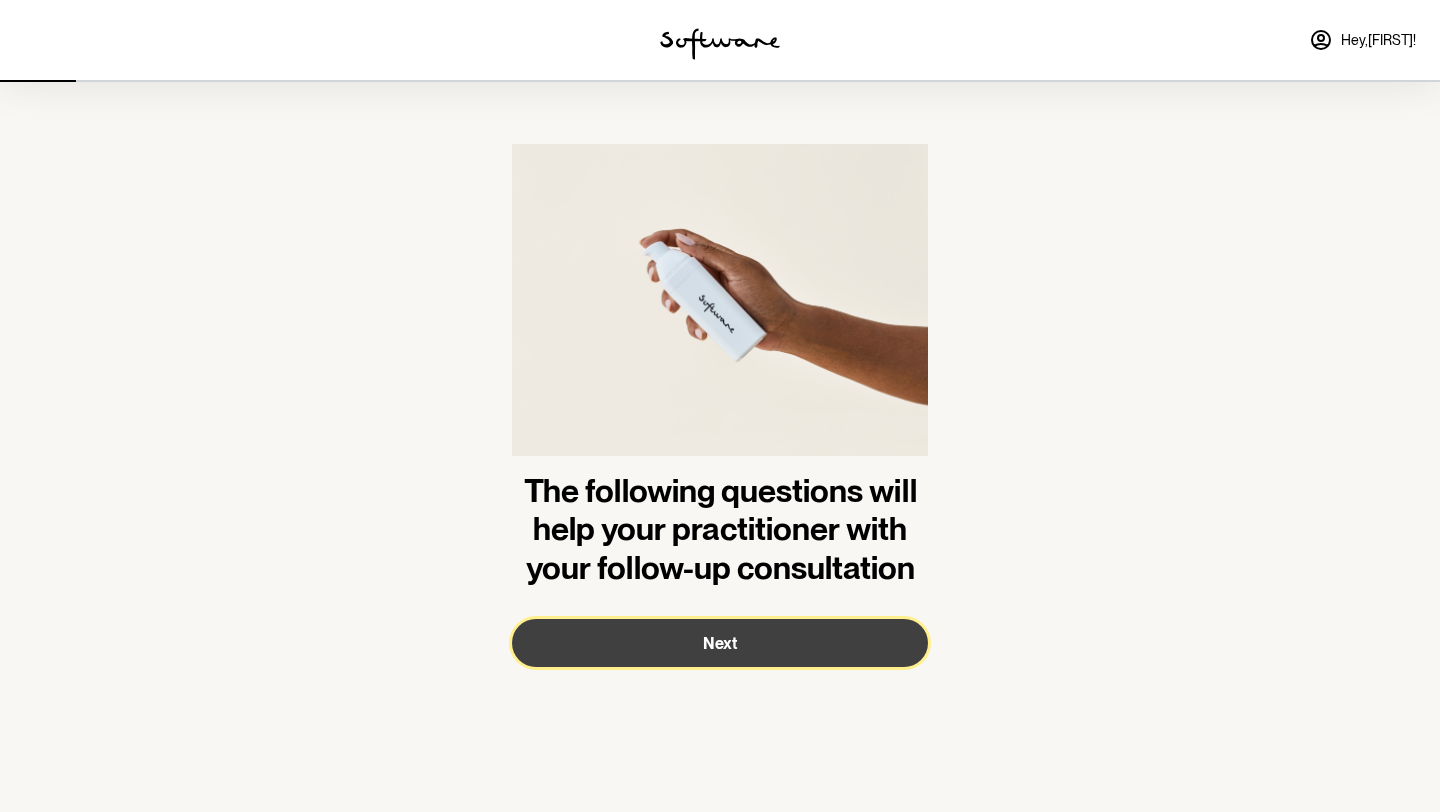 click on "Next" at bounding box center (720, 643) 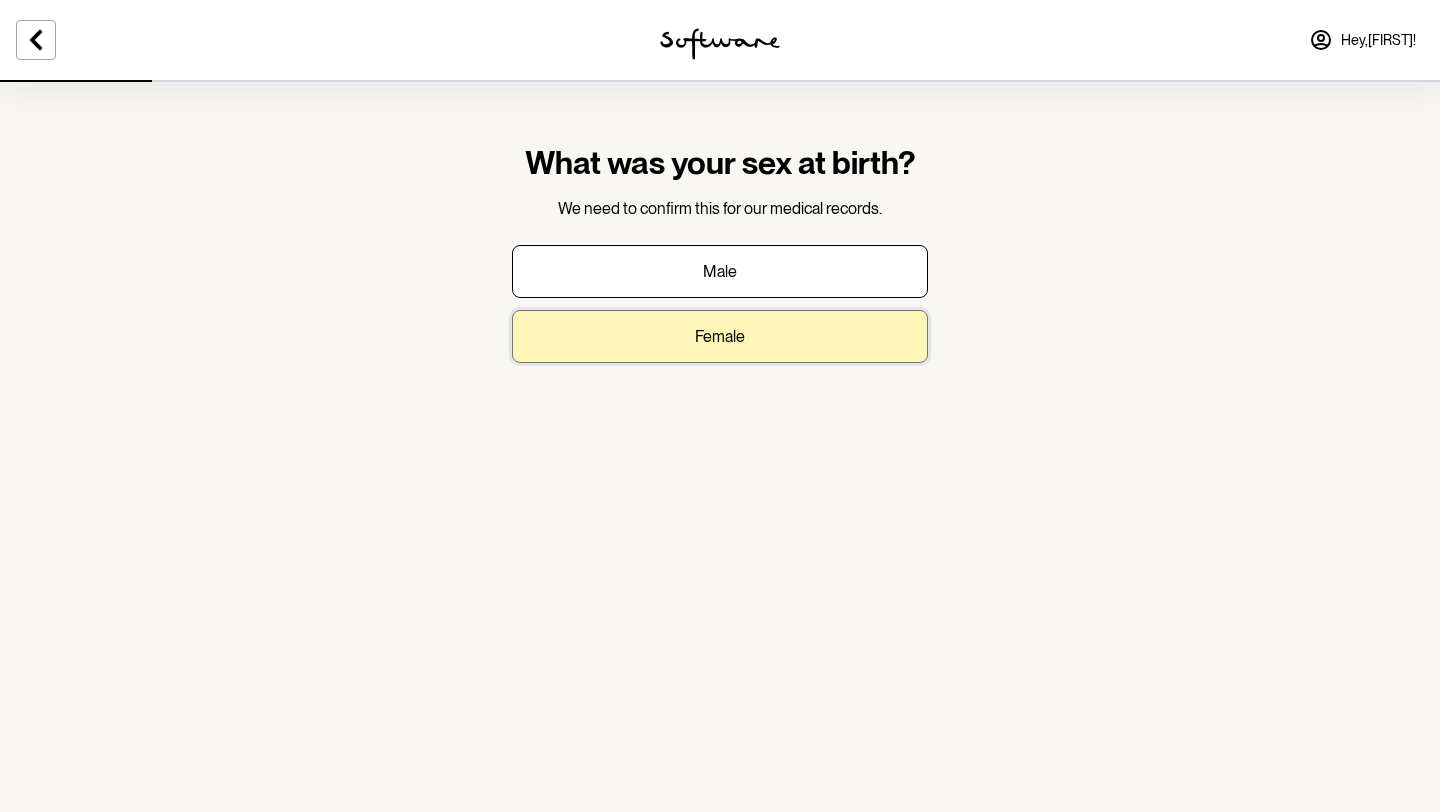 click on "Female" at bounding box center [720, 336] 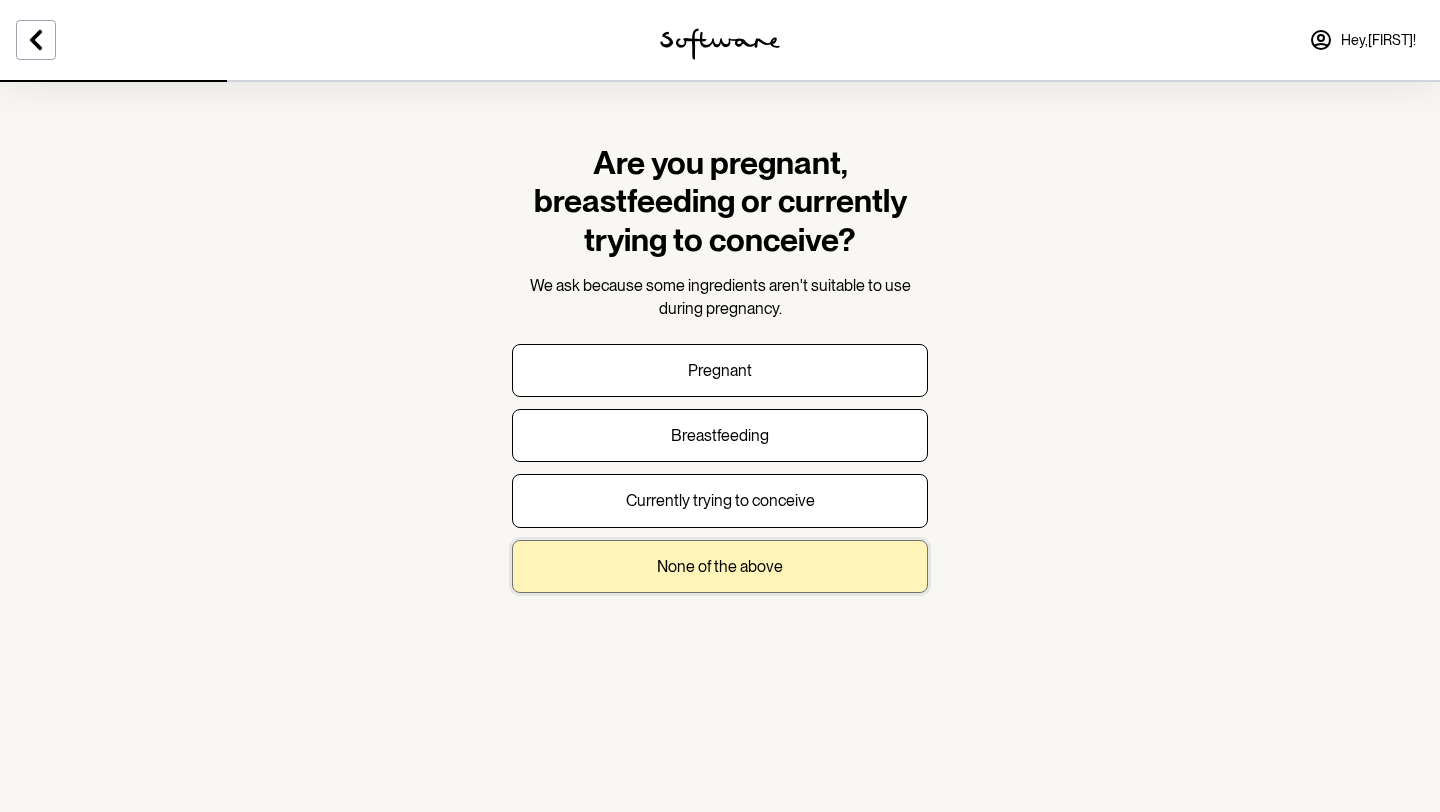 click on "None of the above" at bounding box center (720, 566) 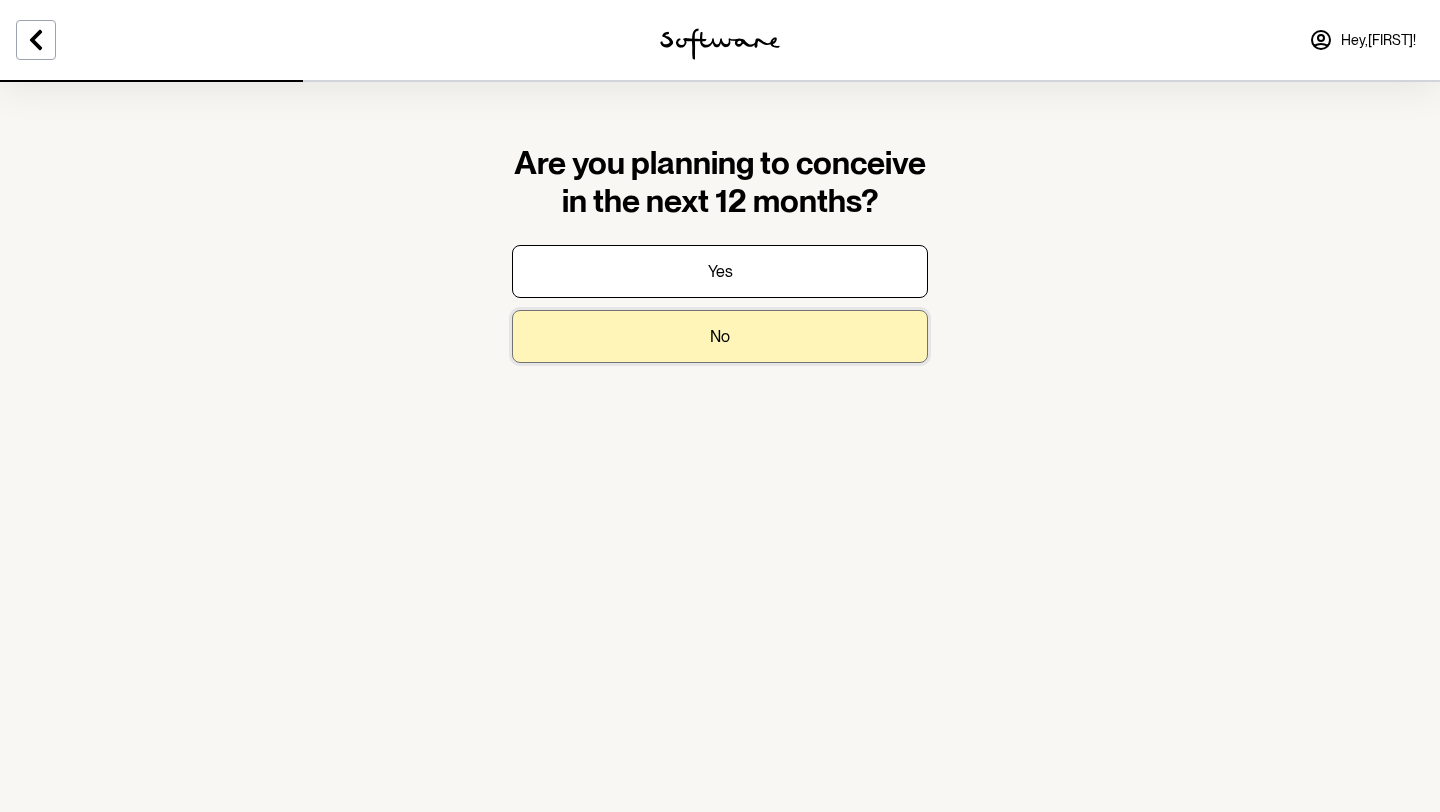 click on "No" at bounding box center [720, 336] 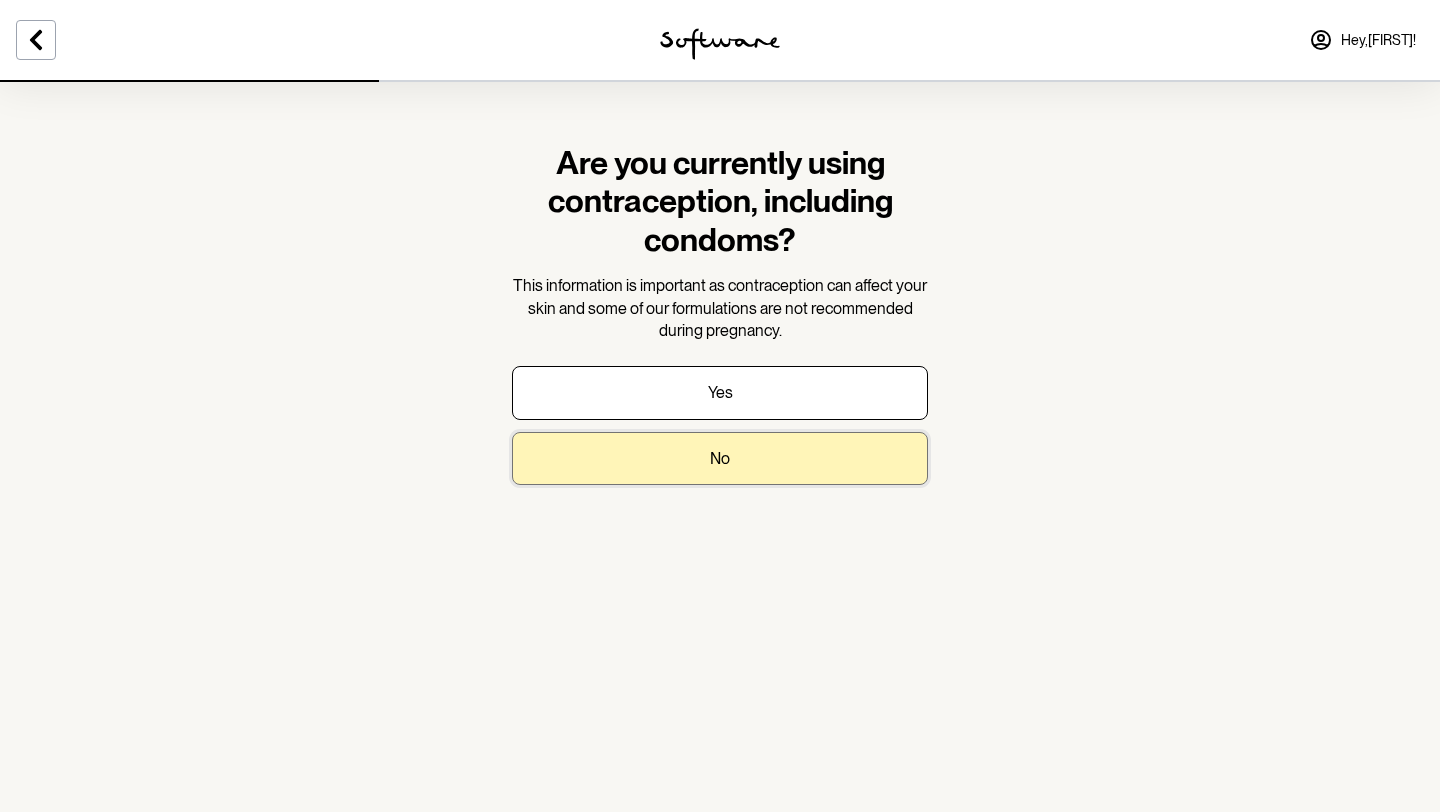 click on "No" at bounding box center [720, 458] 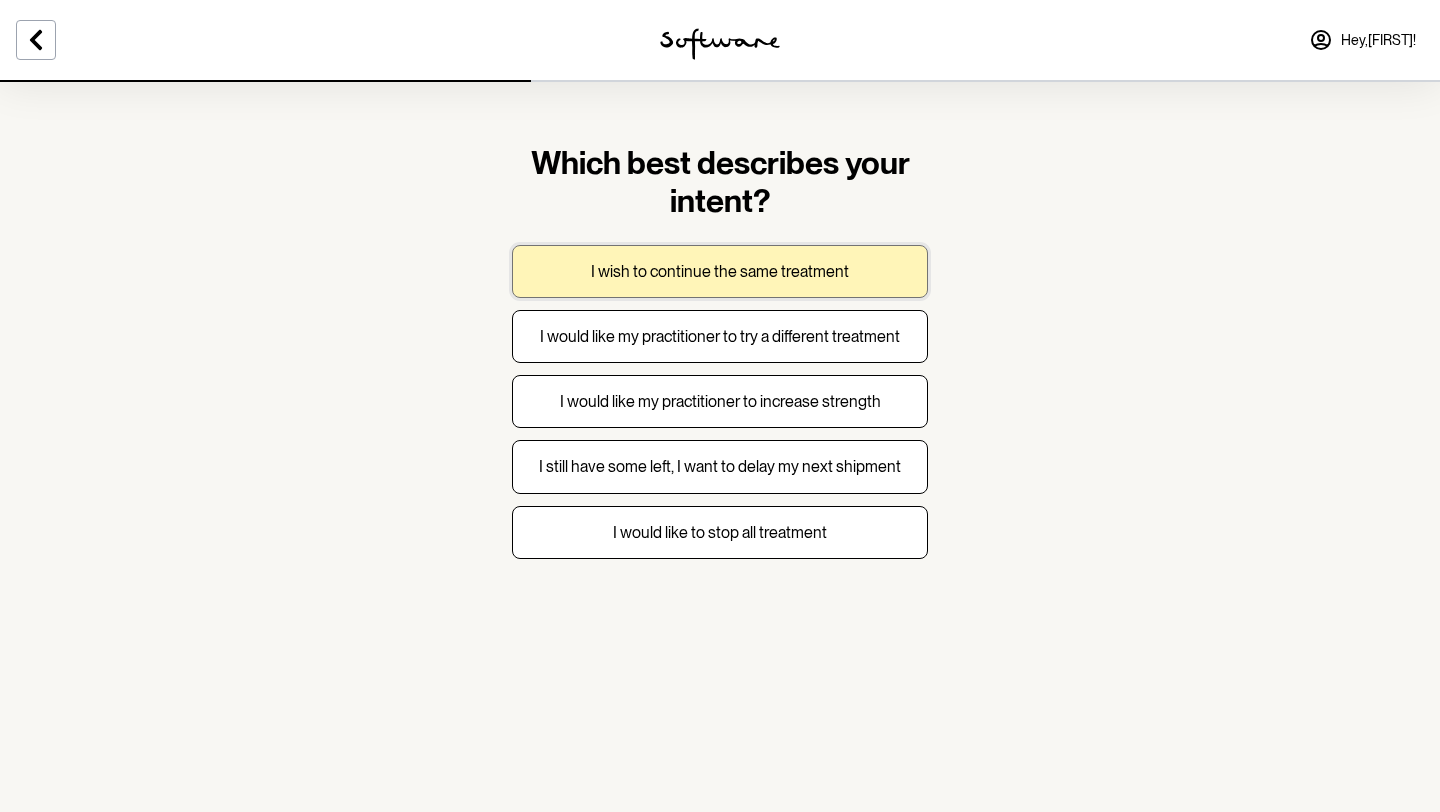 click on "I wish to continue the same treatment" at bounding box center (720, 271) 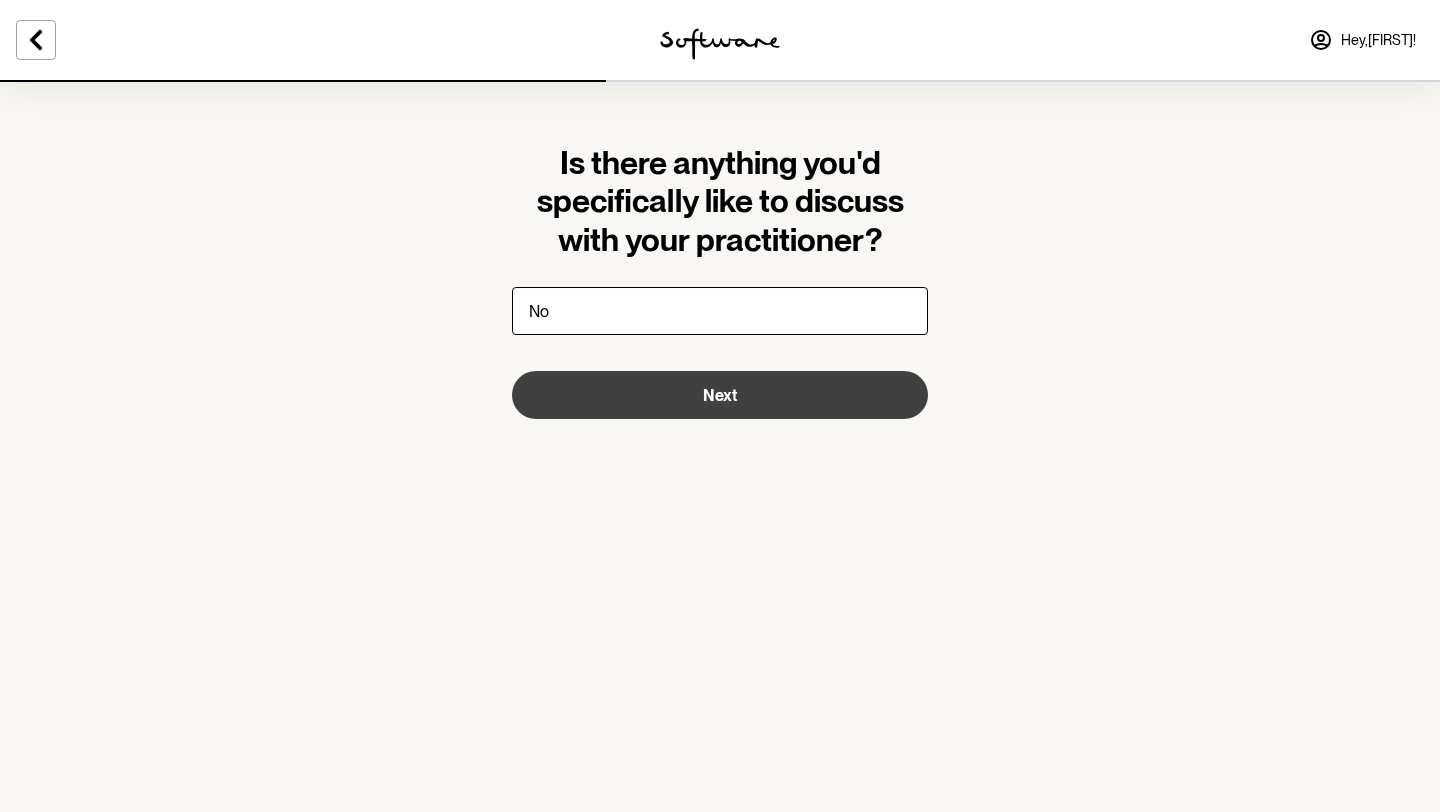 type on "No" 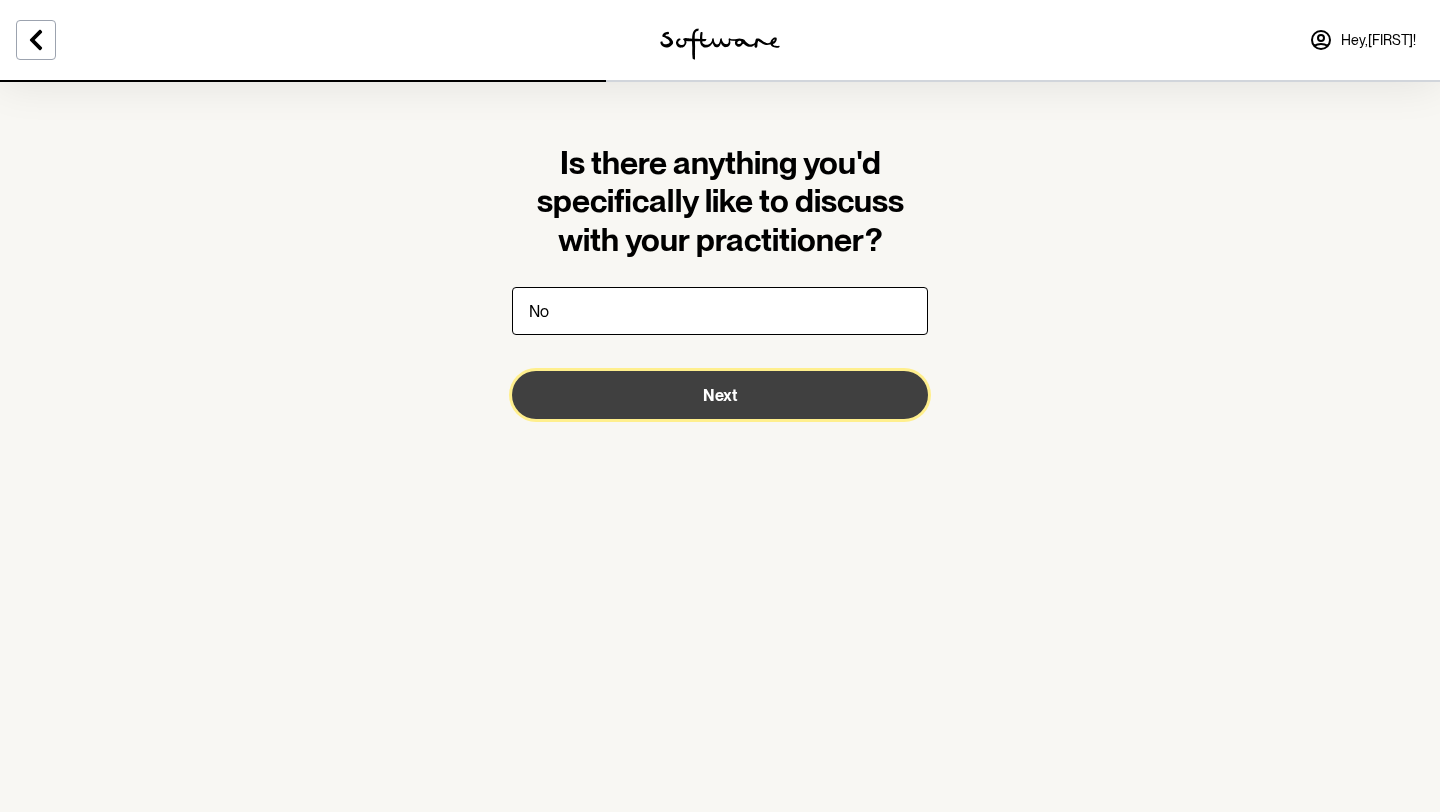 click on "Next" at bounding box center [720, 395] 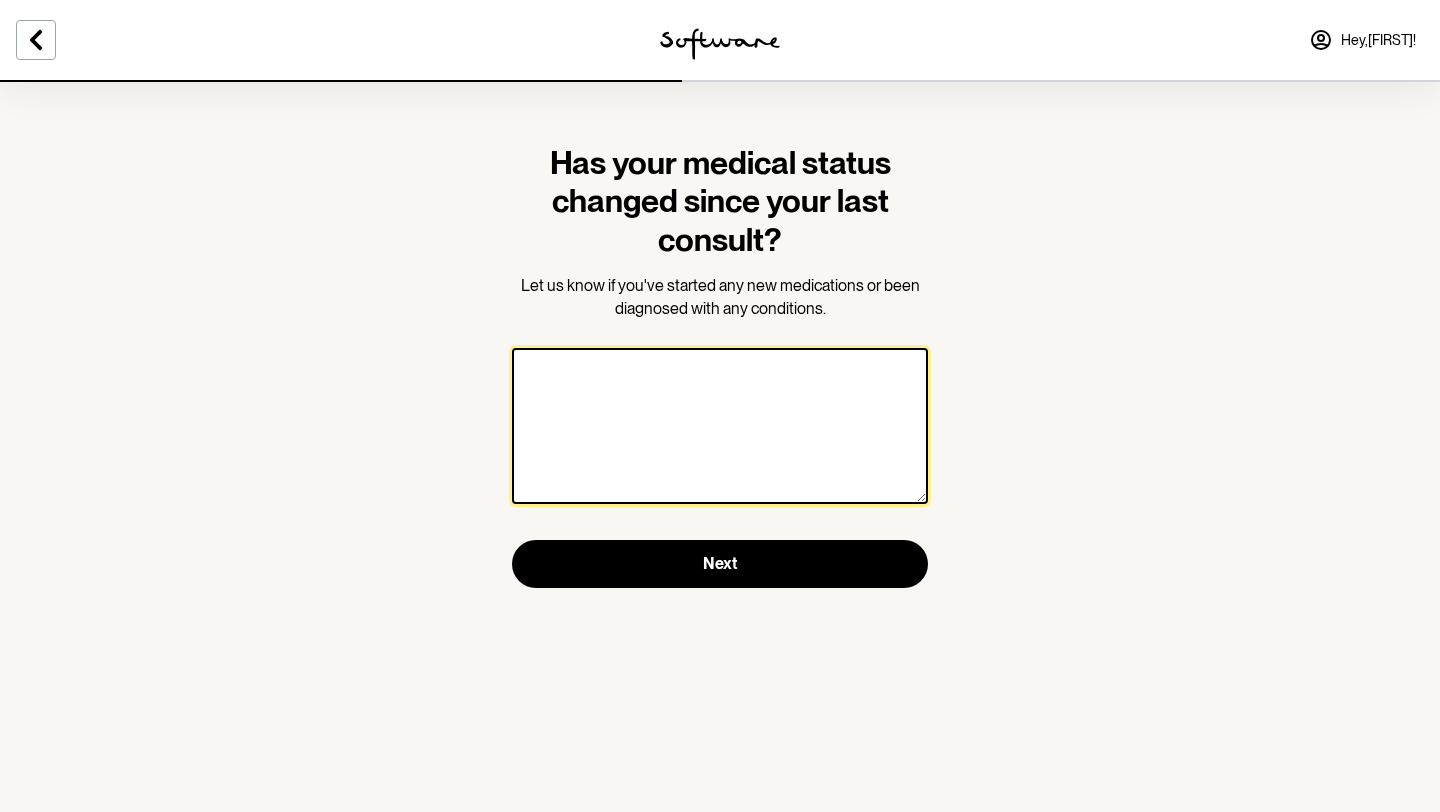 click at bounding box center [720, 426] 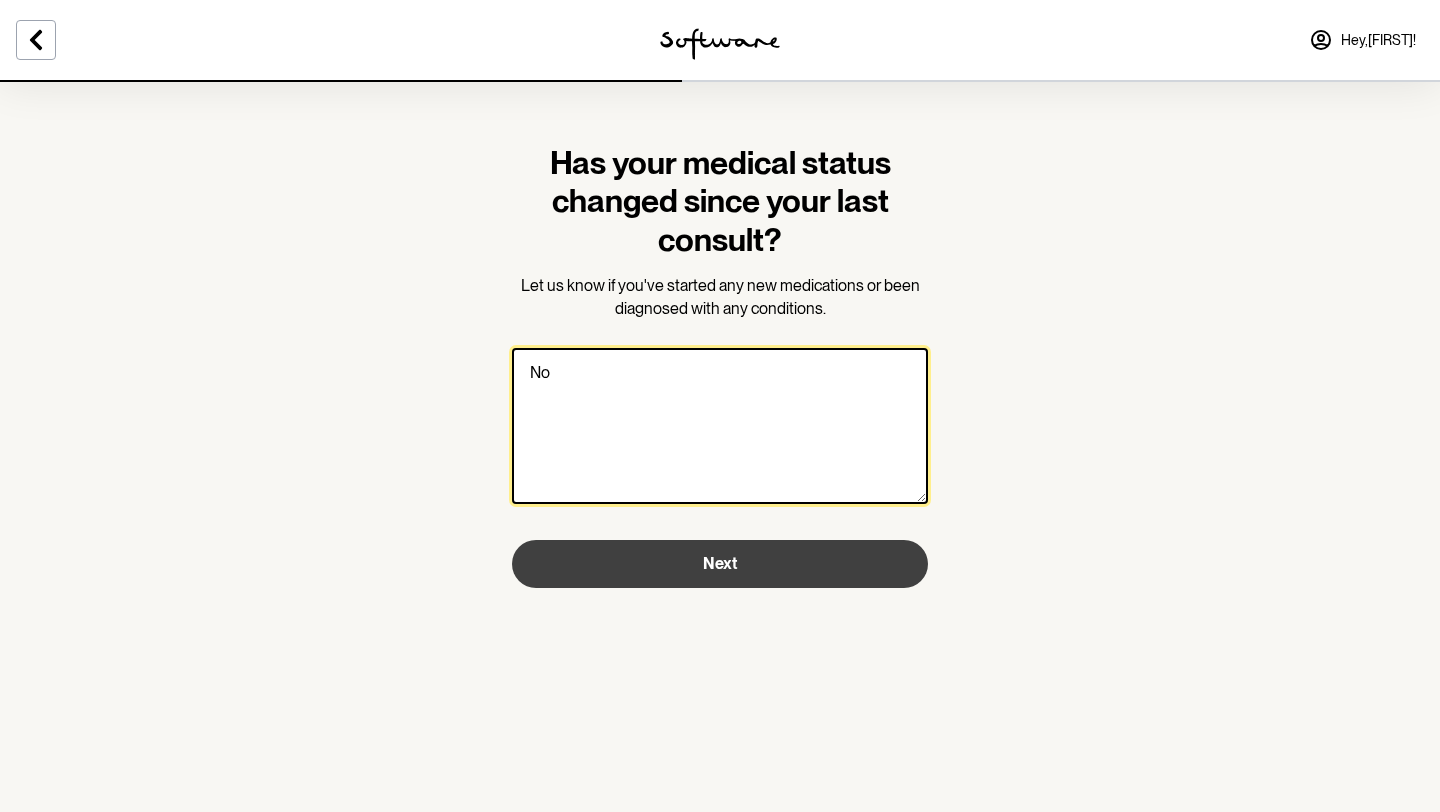 type on "No" 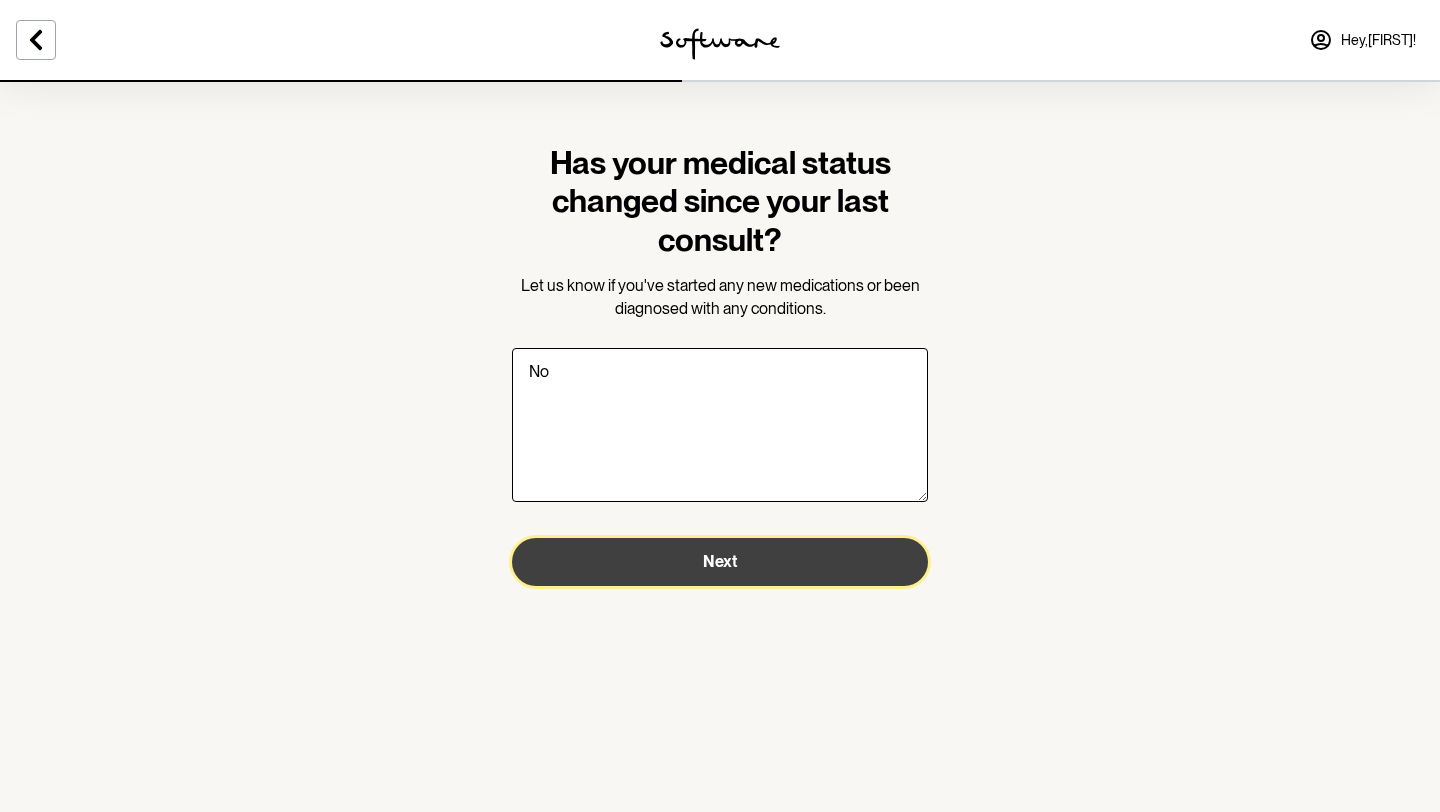 click on "Next" at bounding box center (720, 562) 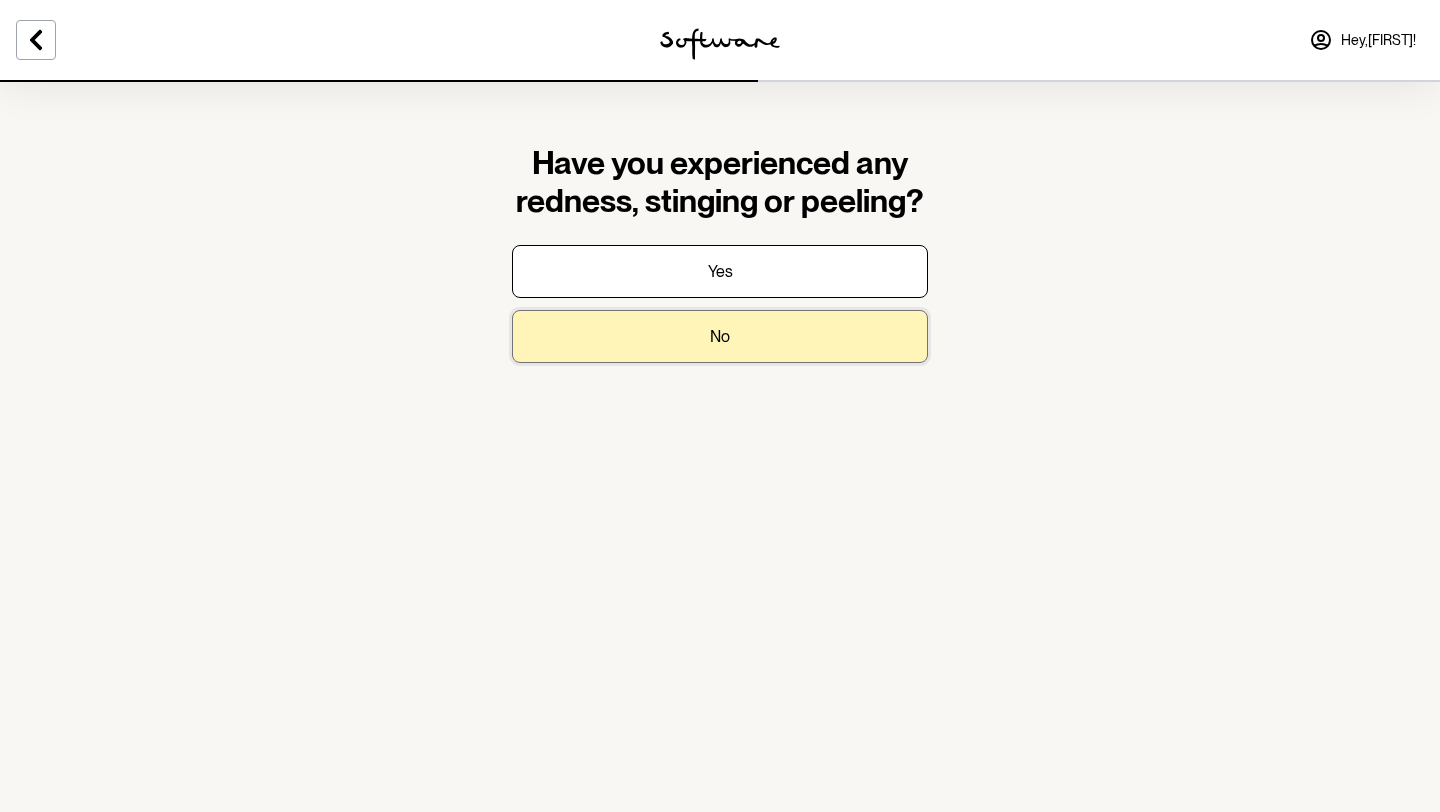 click on "No" at bounding box center [720, 336] 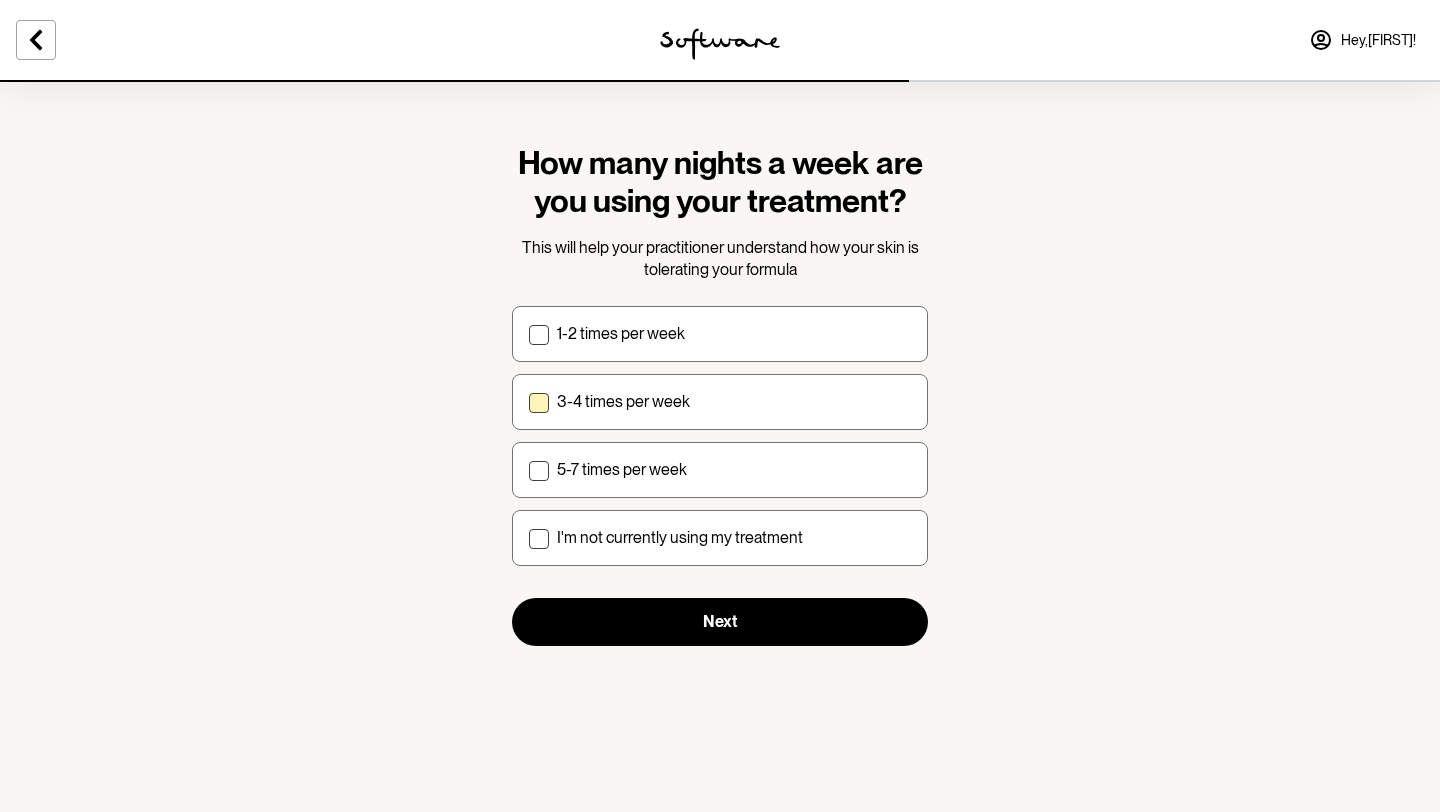 click on "3-4 times per week" at bounding box center [734, 401] 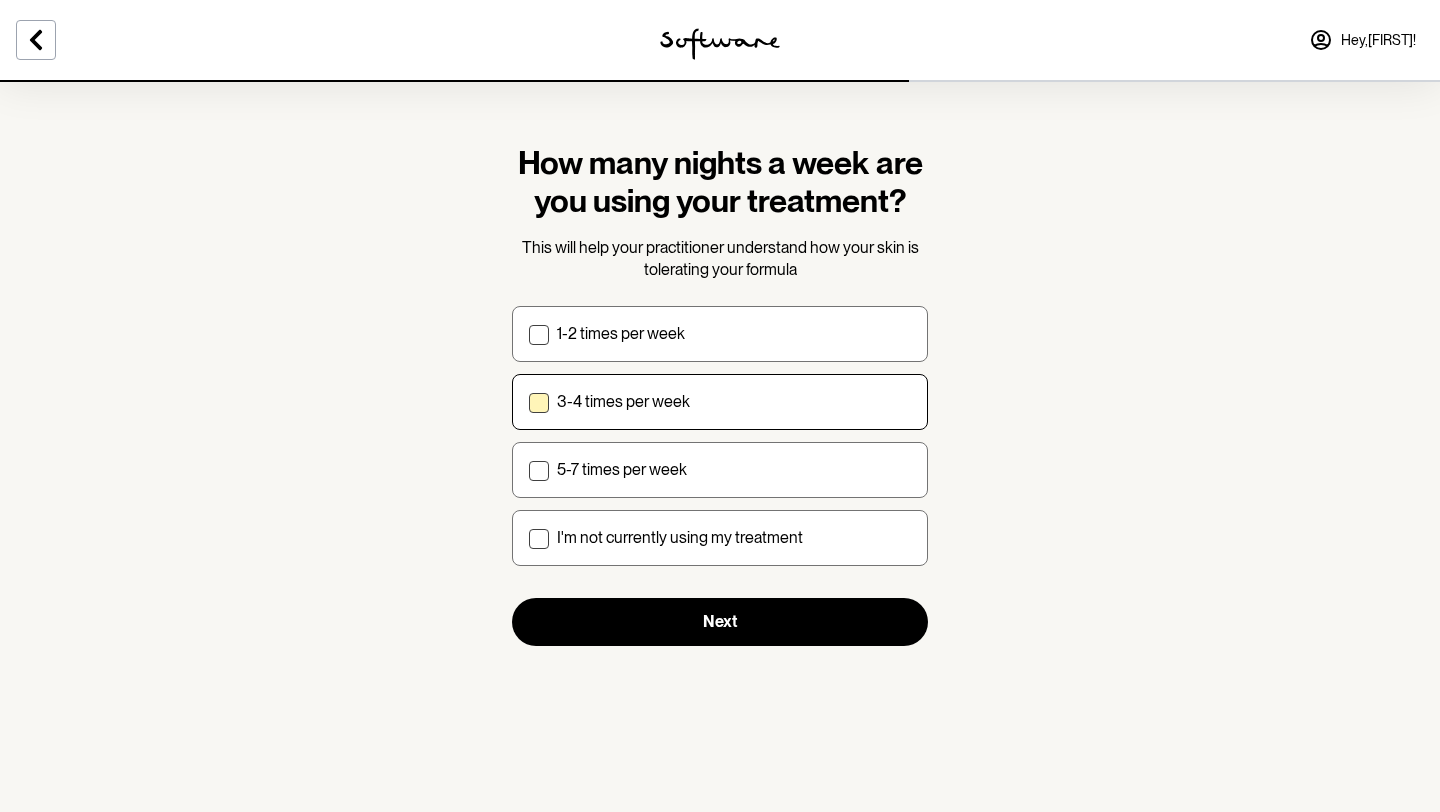 click on "3-4 times per week" at bounding box center [528, 401] 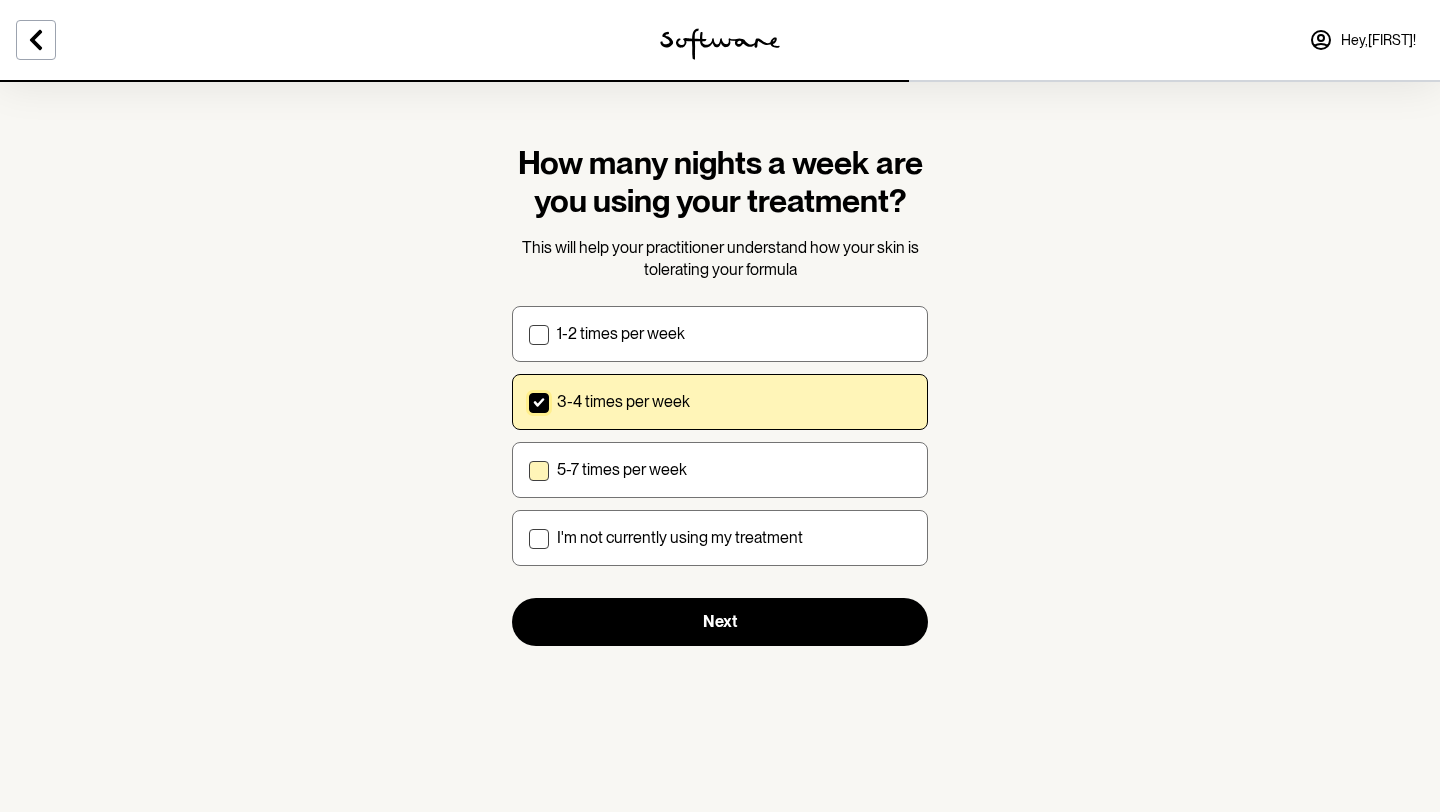 click on "5-7 times per week" at bounding box center (622, 469) 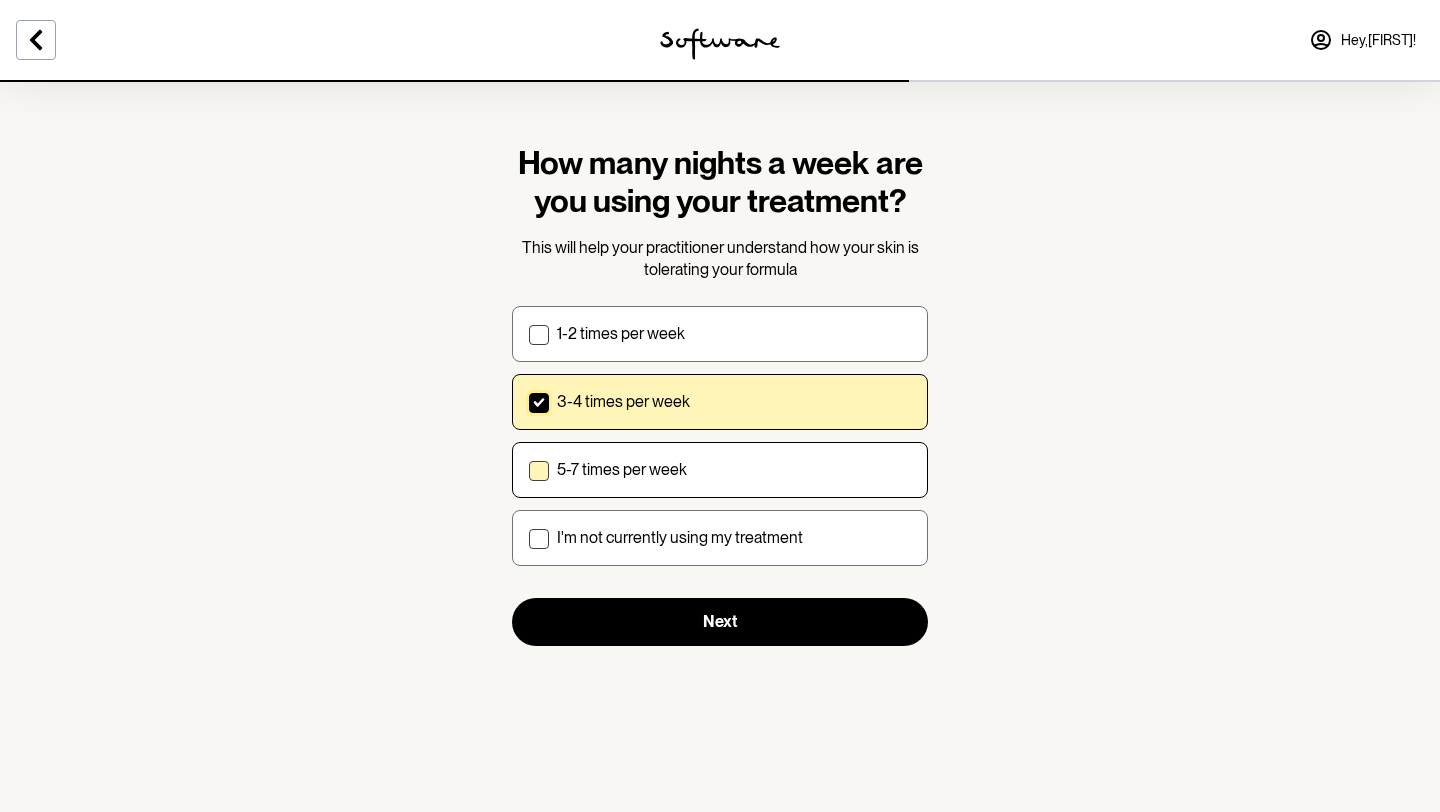 click on "5-7 times per week" at bounding box center (528, 469) 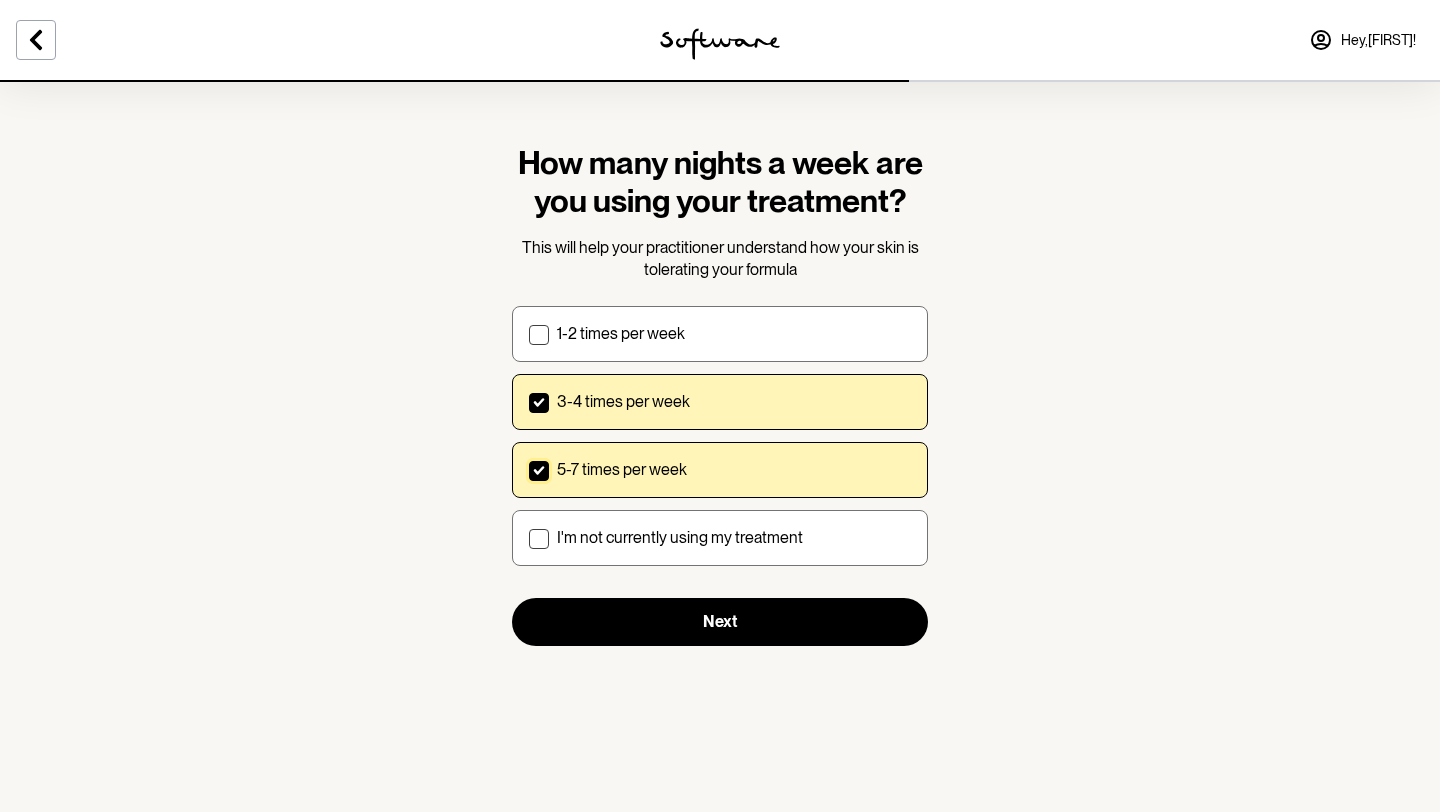 click at bounding box center (539, 403) 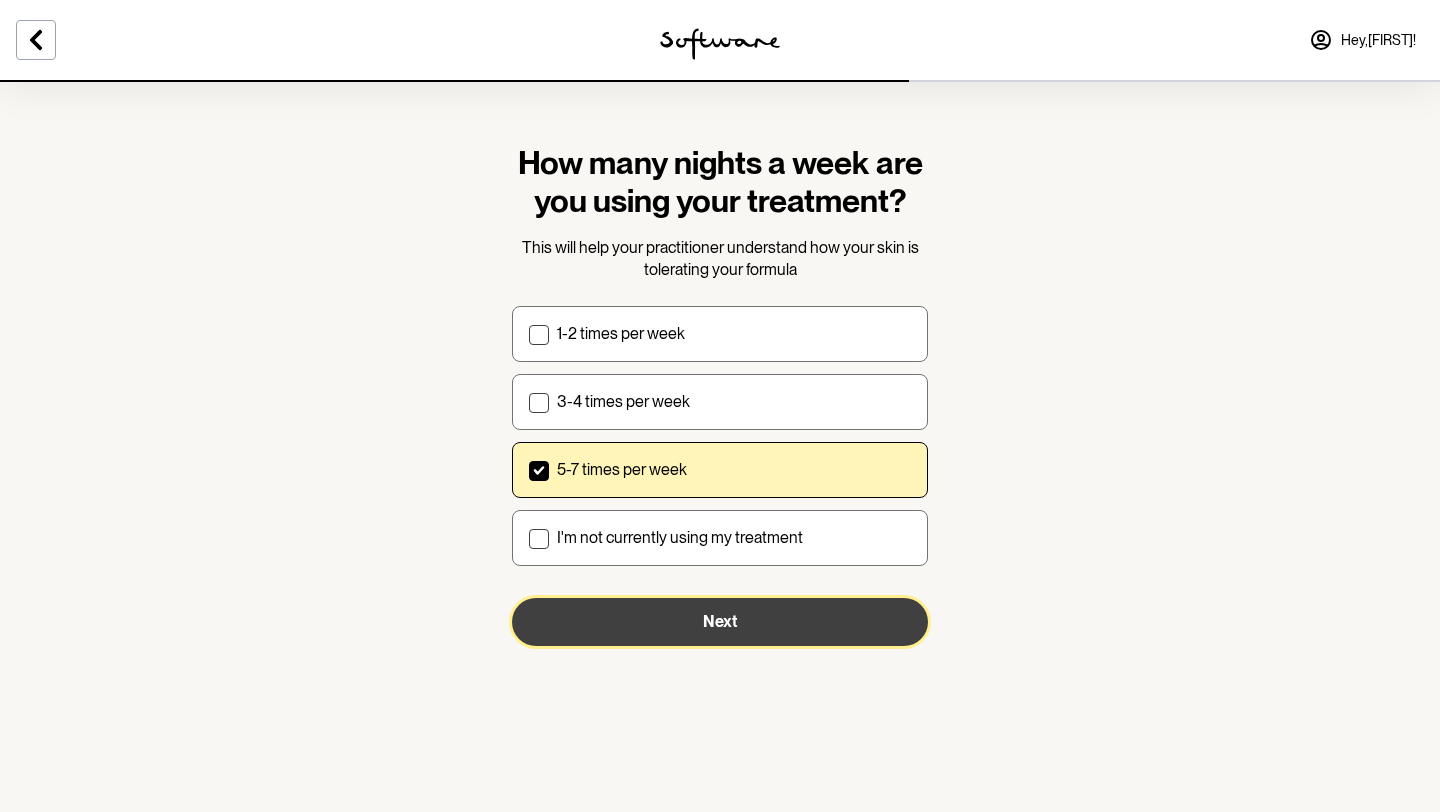 drag, startPoint x: 622, startPoint y: 611, endPoint x: 413, endPoint y: 603, distance: 209.15306 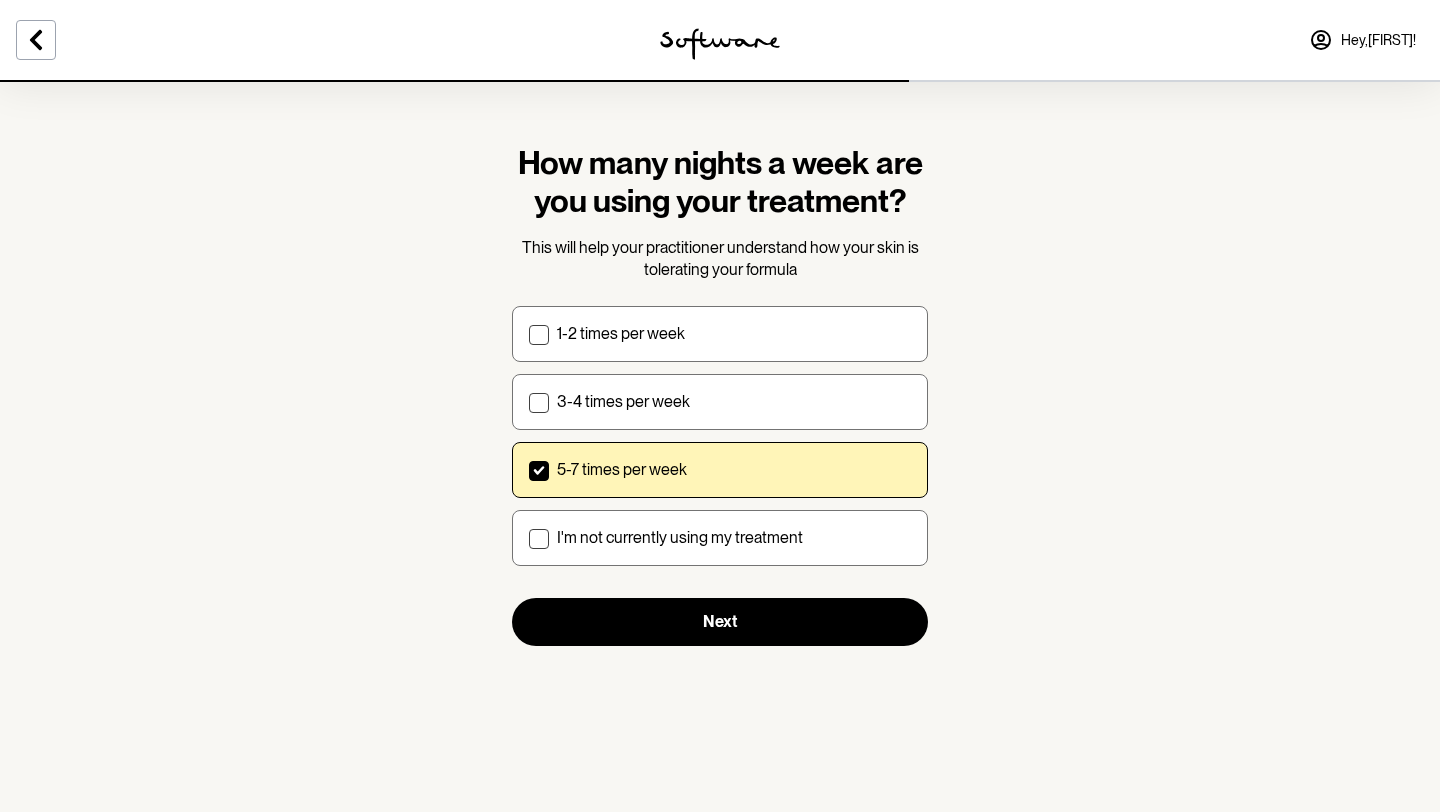 click on "How many nights a week are you using your treatment?  This will help your practitioner understand how your skin is tolerating your formula 1-2 times per week 3-4 times per week 5-7 times per week I'm not currently using my treatment Next" at bounding box center (720, 406) 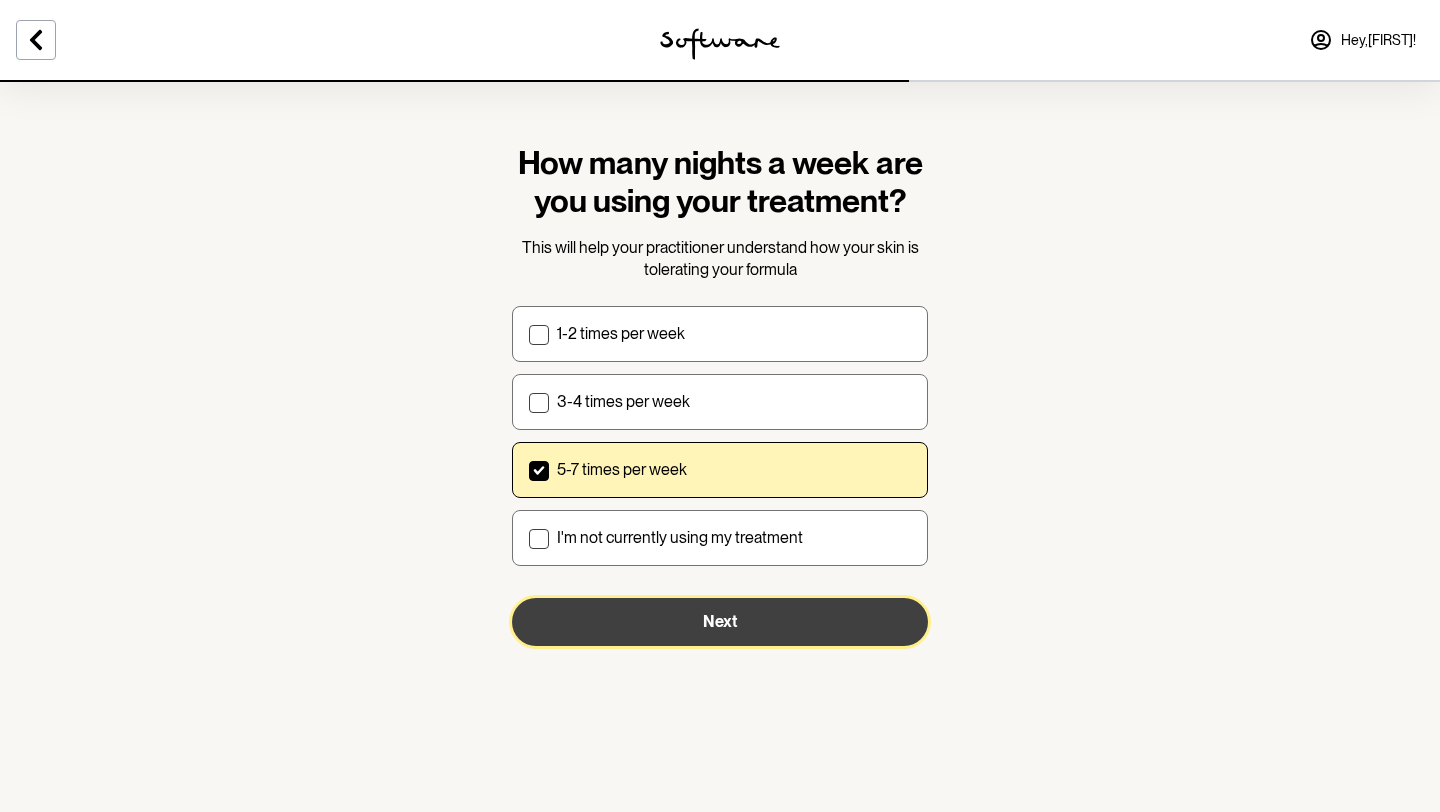 click on "Next" at bounding box center [720, 622] 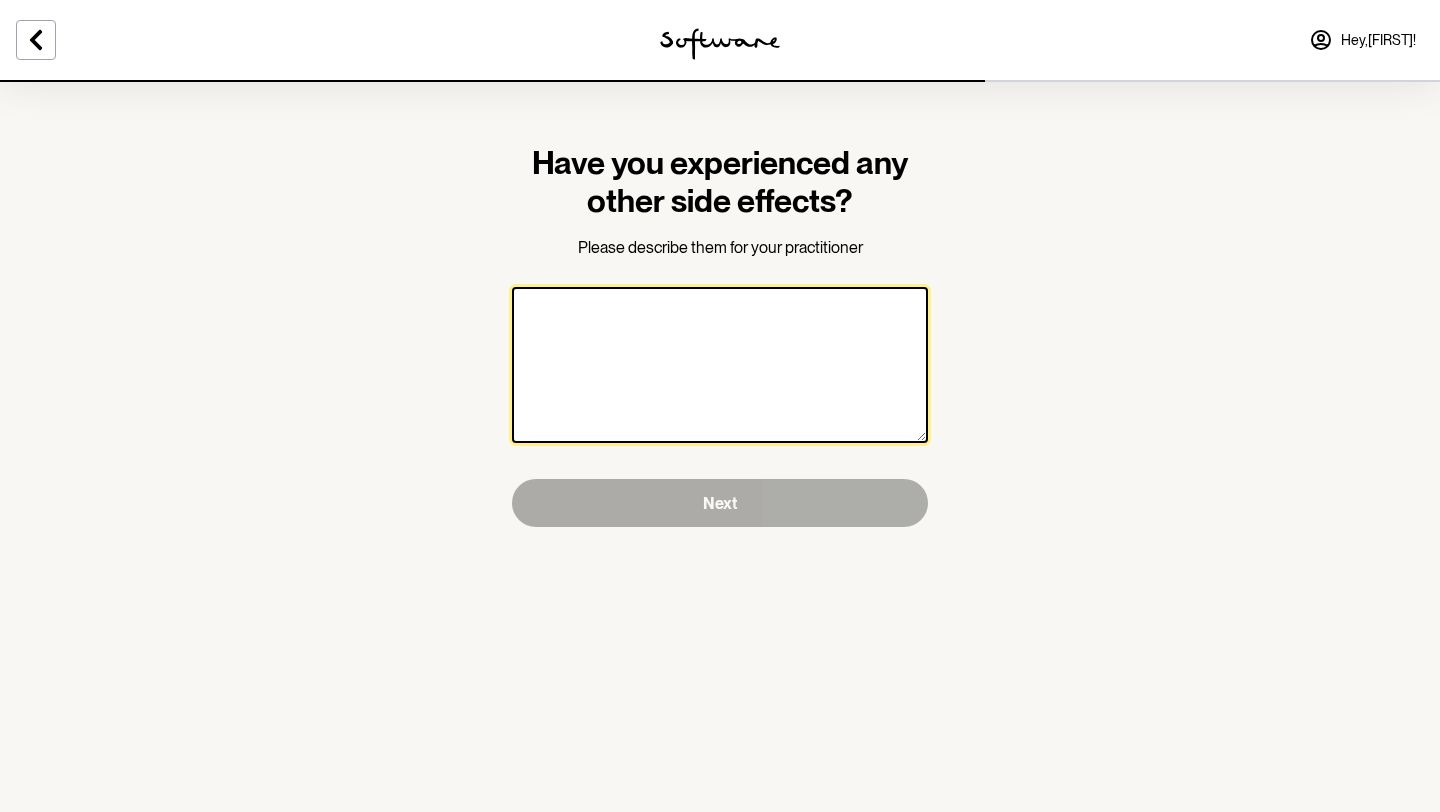 click at bounding box center (720, 365) 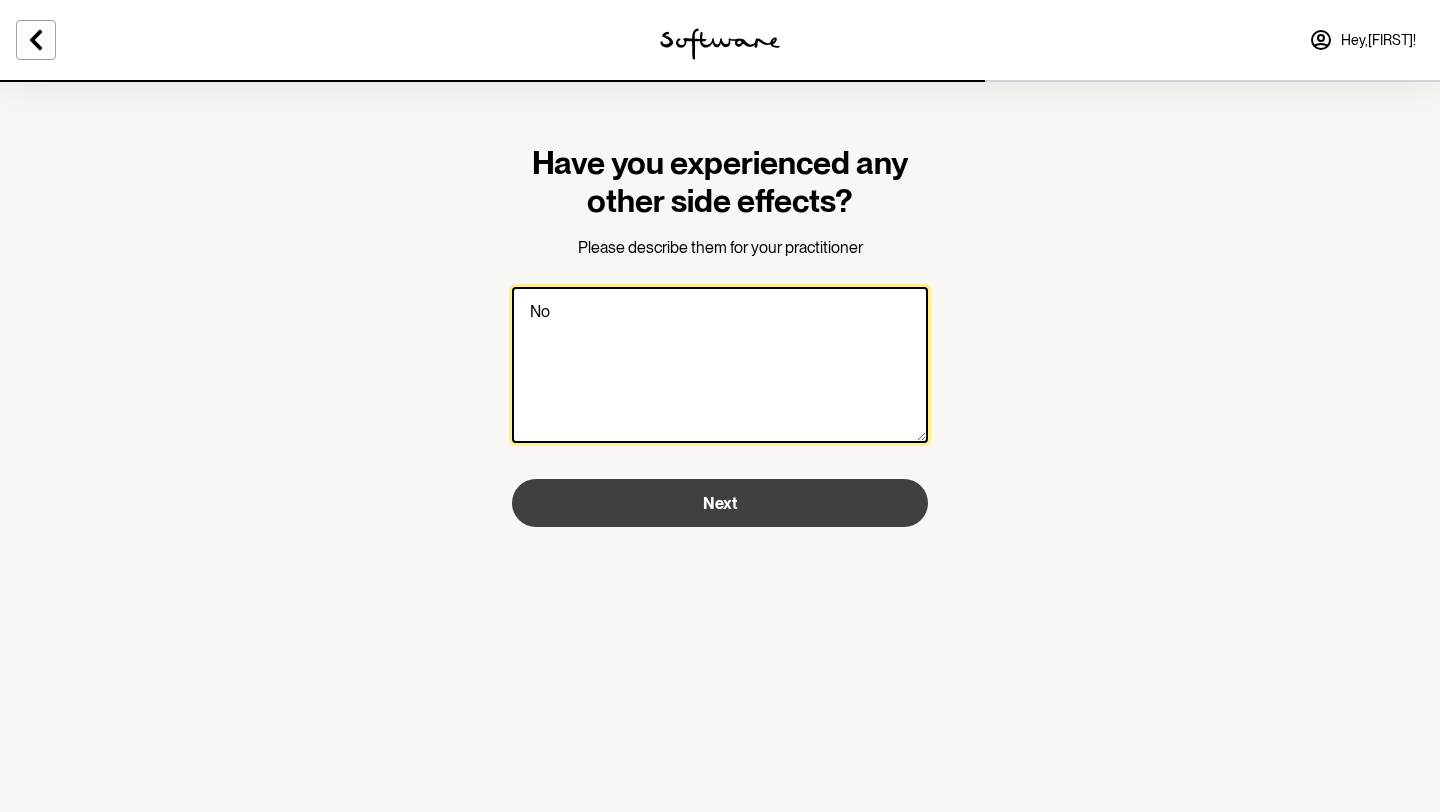 type on "No" 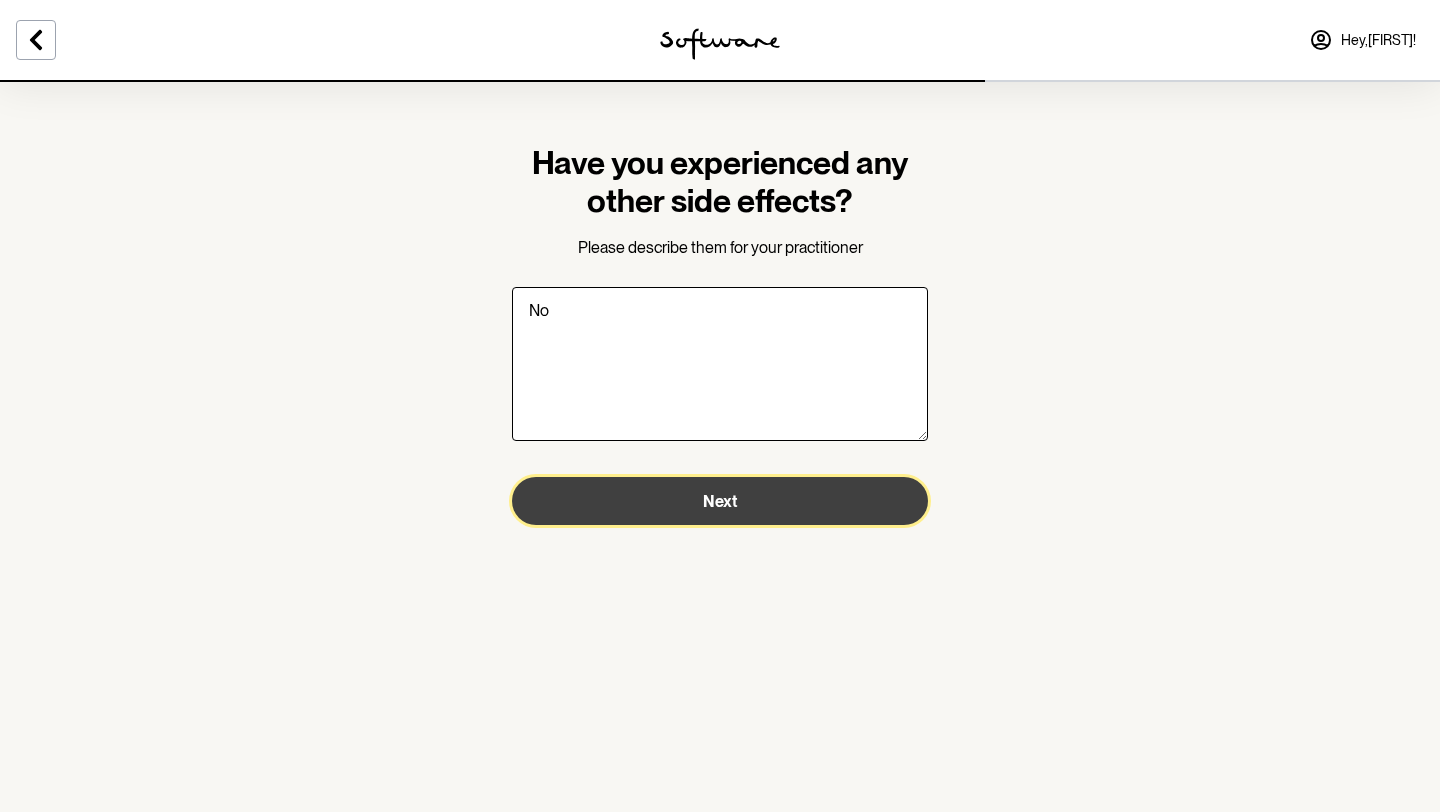 click on "Next" at bounding box center [720, 501] 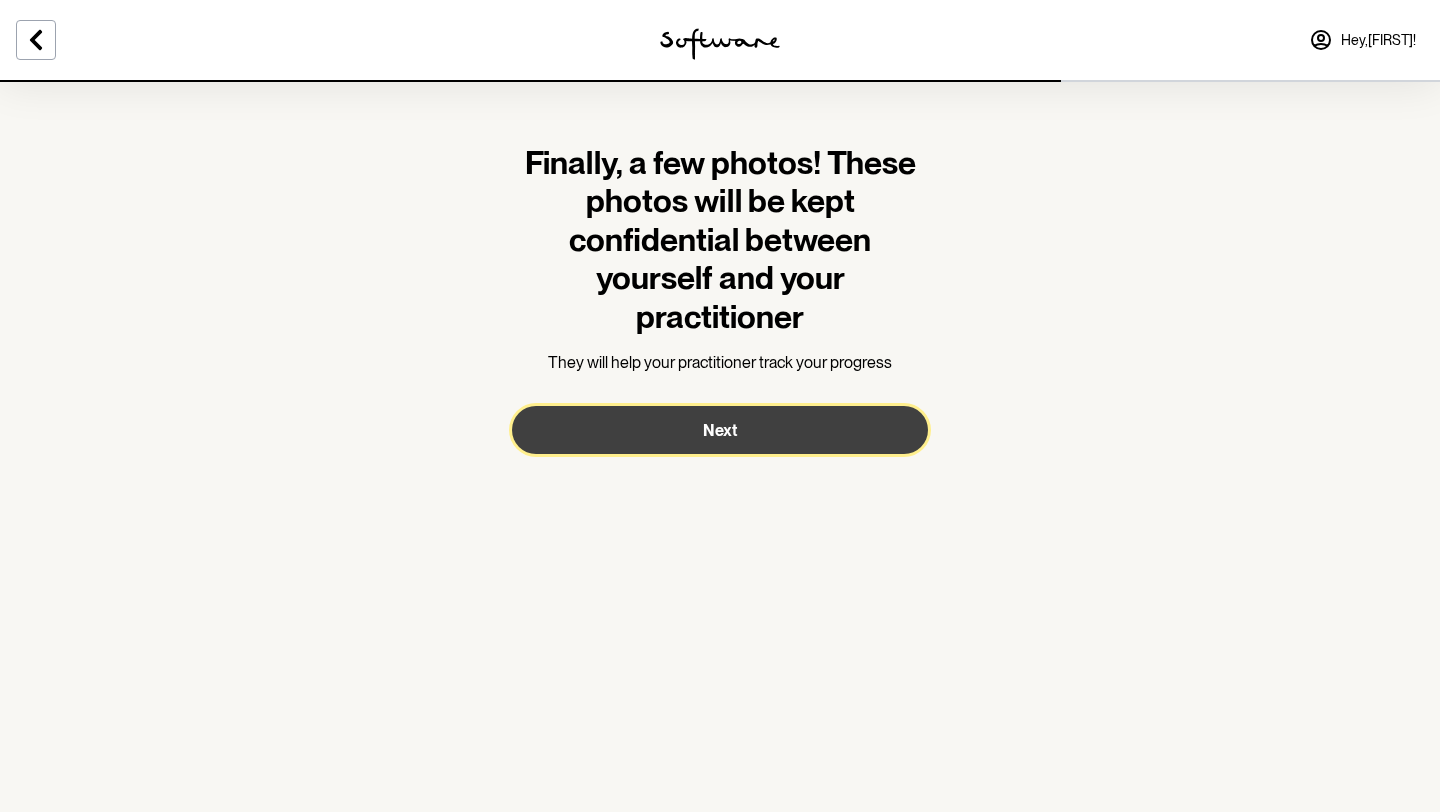 click on "Next" at bounding box center (720, 430) 